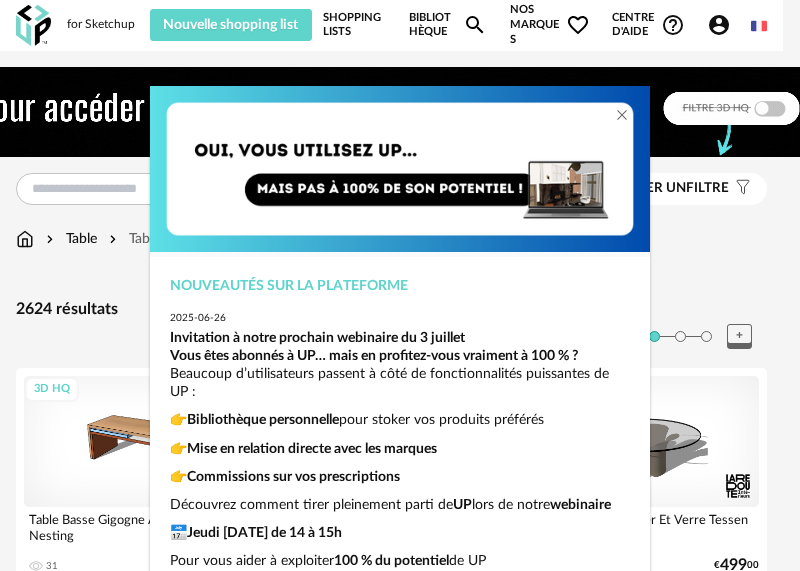 scroll, scrollTop: 100, scrollLeft: 0, axis: vertical 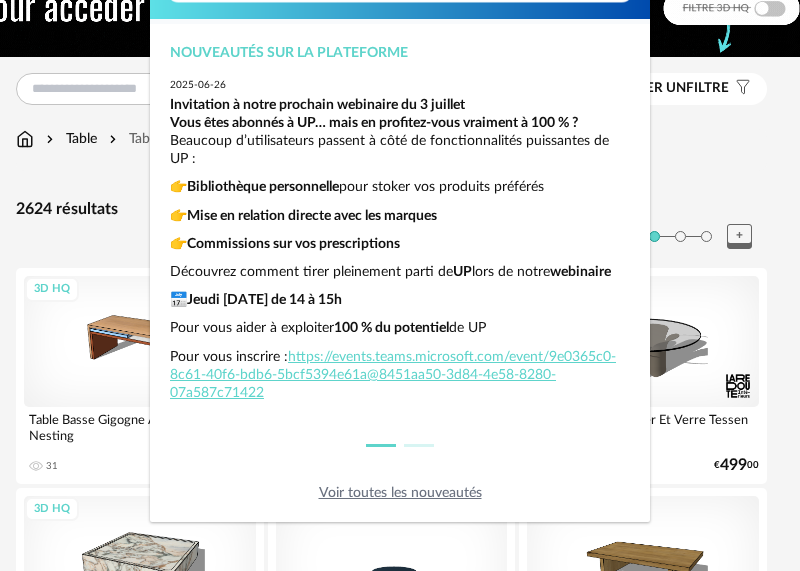 click on "Nouveautés sur la plateforme   2025-06-26   Invitation à notre prochain webinaire du 3 juillet    Vous êtes abonnés à UP… mais en profitez-vous vraiment à 100 % ?  Beaucoup d’utilisateurs passent à côté de fonctionnalités puissantes de UP :  👉  Bibliothèque personnelle  pour stoker vos produits préférés  👉  Mise en relation directe avec les marques   👉  Commissions sur vos prescriptions Découvrez comment tirer pleinement parti de  UP  lors de notre  webinaire 📅  Jeudi 3 juillet de 14 à 15h Pour vous aider à exploiter  100 % du potentiel  de UP Pour vous inscrire :  https://events.teams.microsoft.com/event/9e0365c0-8c61-40f6-bdb6-5bcf5394e61a@8451aa50-3d84-4e58-8280-07a587c71422   Nouveautés sur la plateforme   2025-05-20   Ne passez pas à côté de la nouvelle mise à jour 3DIA sur UP !   Un gain de temps considérable et l’accès à toutes les références du monde en quelques clics. 1️⃣  Une génération 3D encore plus fluide Plus besoin d’attendre ! 2️⃣" at bounding box center (400, 285) 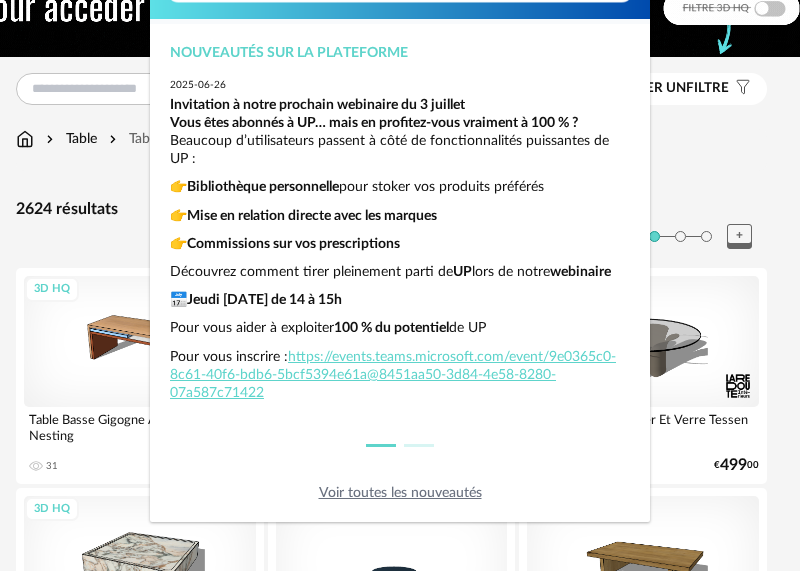 click on "Voir toutes les nouveautés" at bounding box center [400, 493] 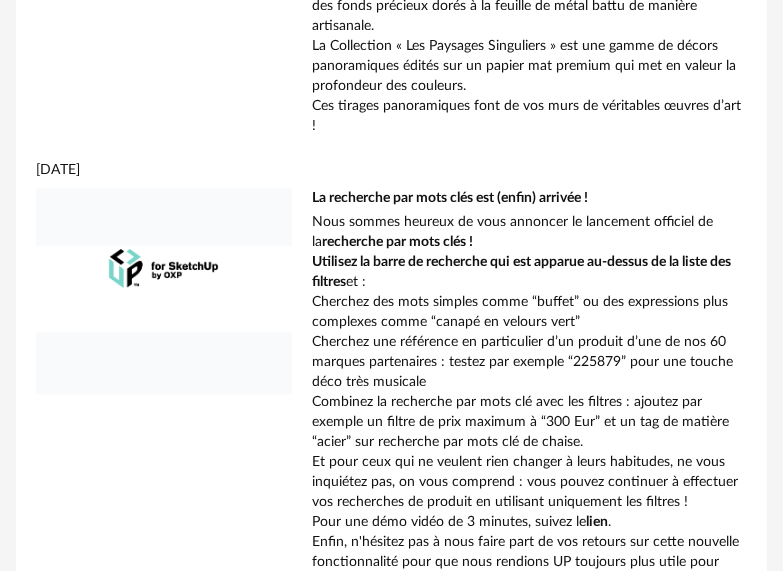 scroll, scrollTop: 6264, scrollLeft: 0, axis: vertical 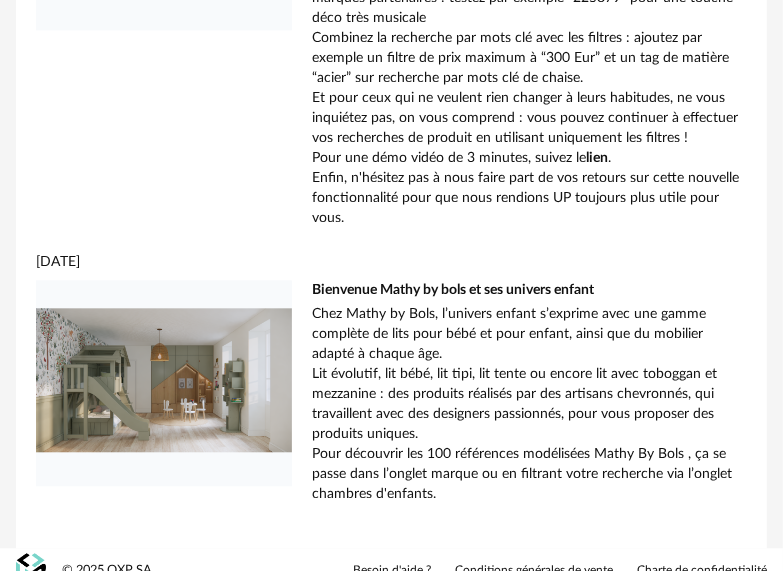 click on "Pour découvrir les 100 références modélisées Mathy By Bols , ça se passe dans l’onglet marque ou en filtrant votre recherche via l’onglet chambres d'enfants." at bounding box center (529, 474) 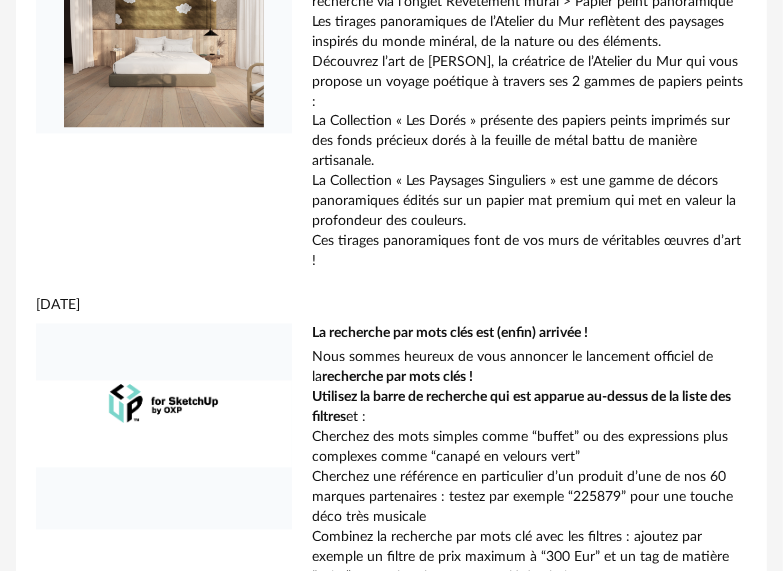 scroll, scrollTop: 5064, scrollLeft: 0, axis: vertical 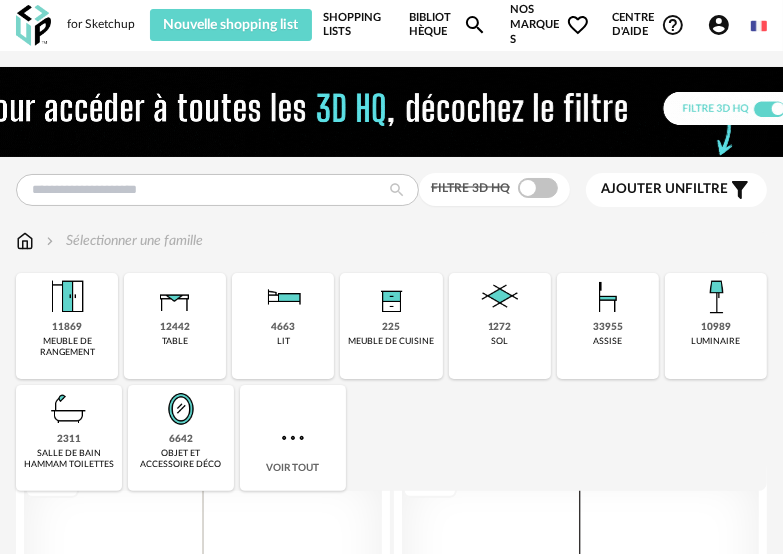 click on "12442" at bounding box center (175, 327) 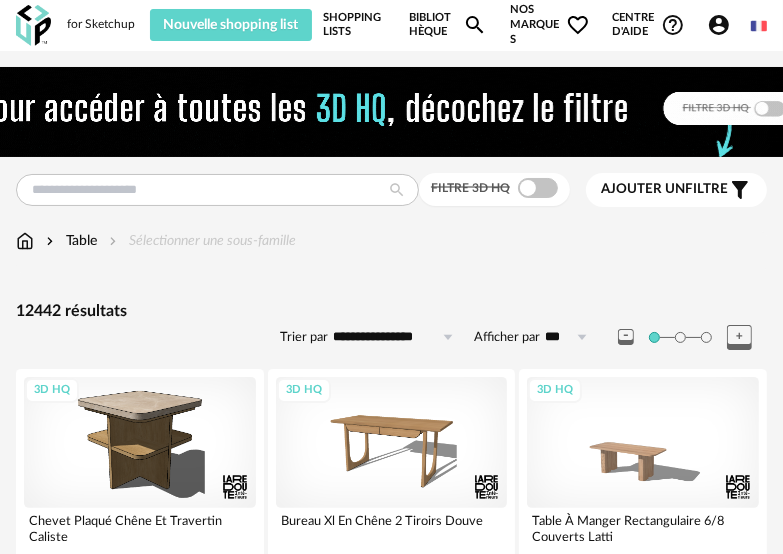 click on "Ajouter un  filtre s   Filter icon" at bounding box center (676, 190) 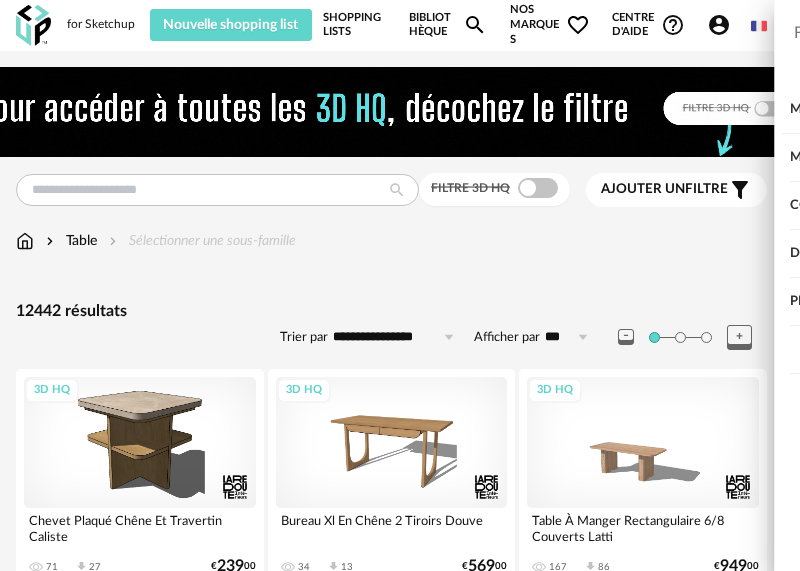 click on "Dimension" at bounding box center [669, 254] 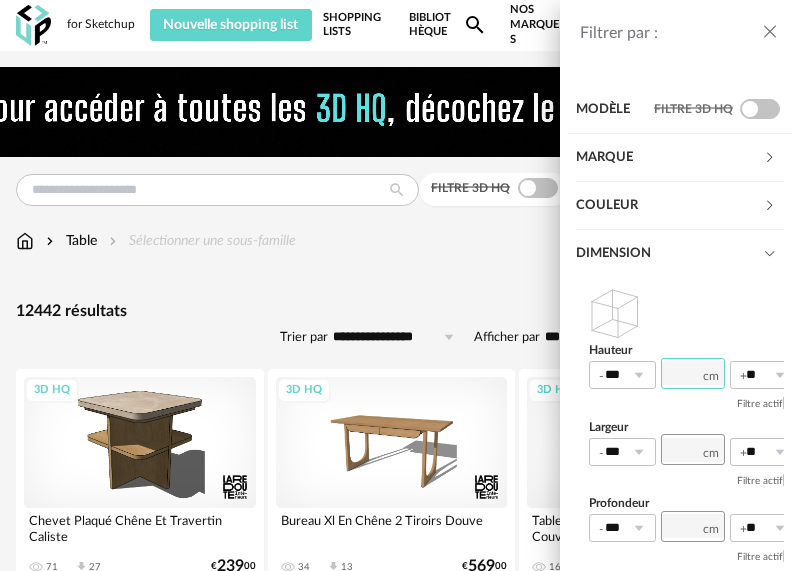 click at bounding box center [693, 373] 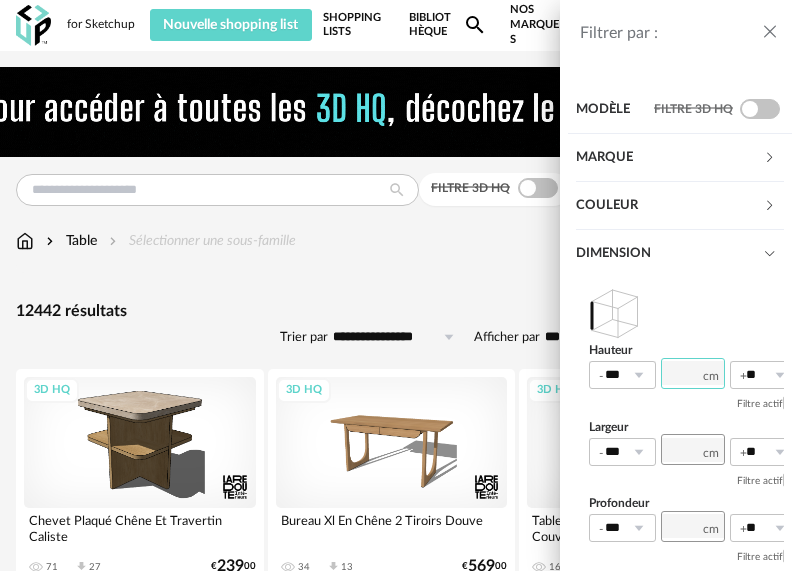 type on "**" 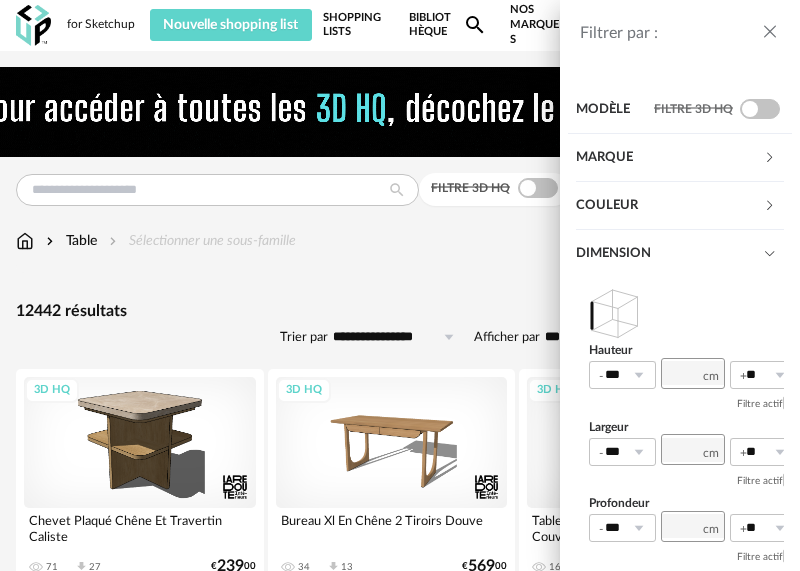 click on "Filtre actif" at bounding box center (693, 402) 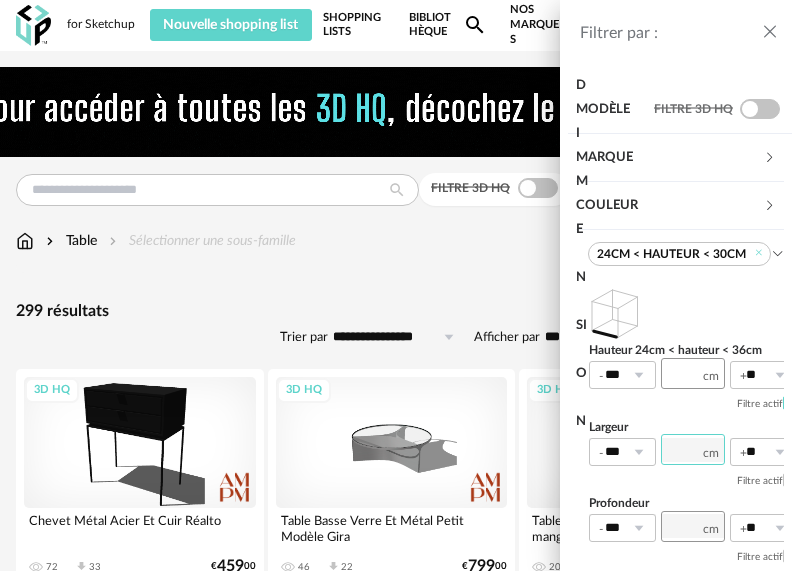 click at bounding box center [693, 449] 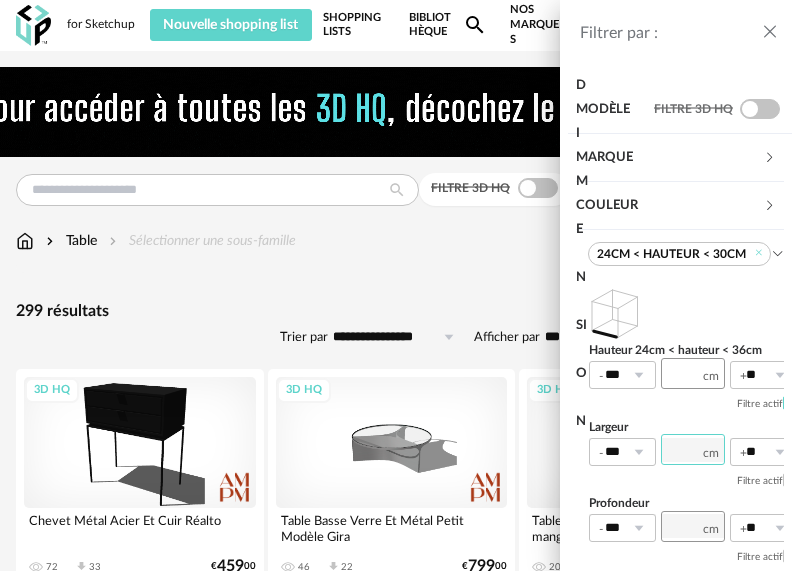 click at bounding box center (693, 449) 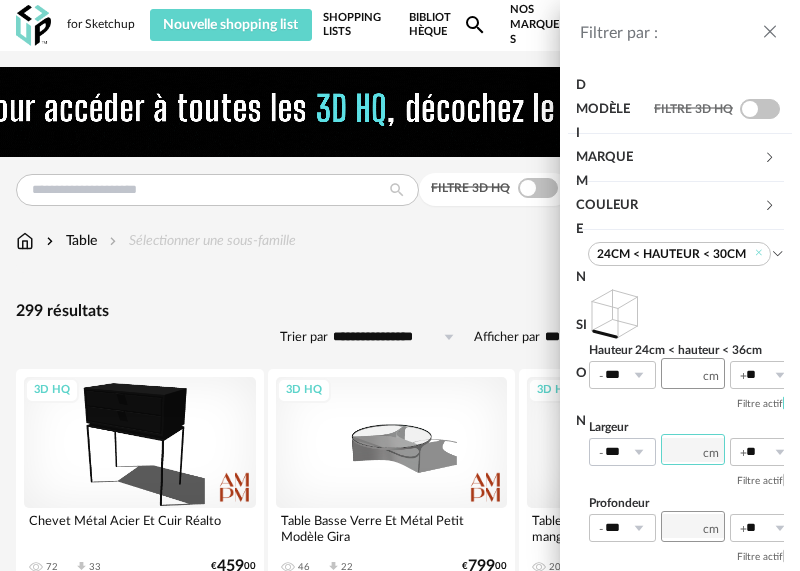 type on "***" 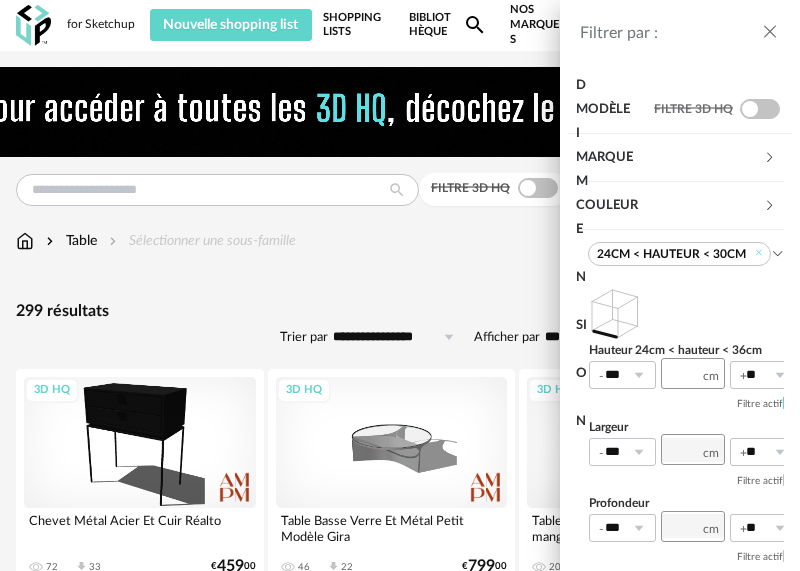 click at bounding box center [638, 452] 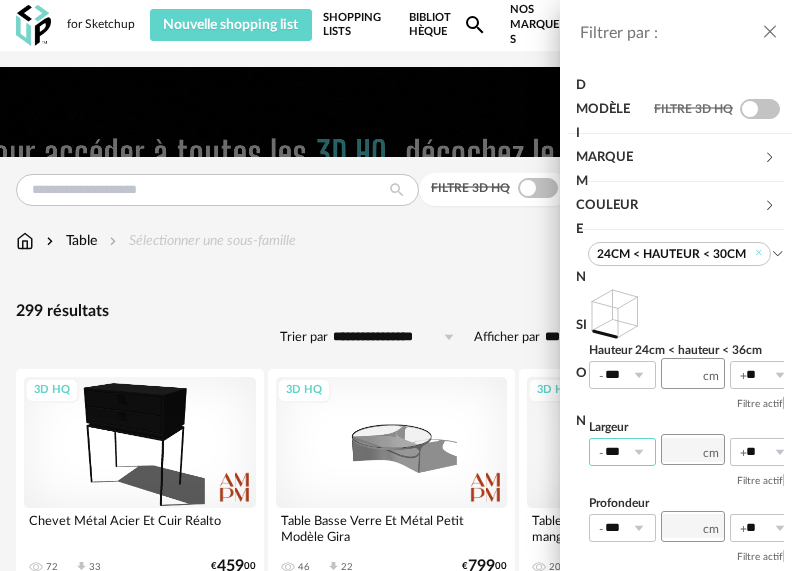 scroll, scrollTop: 0, scrollLeft: 4, axis: horizontal 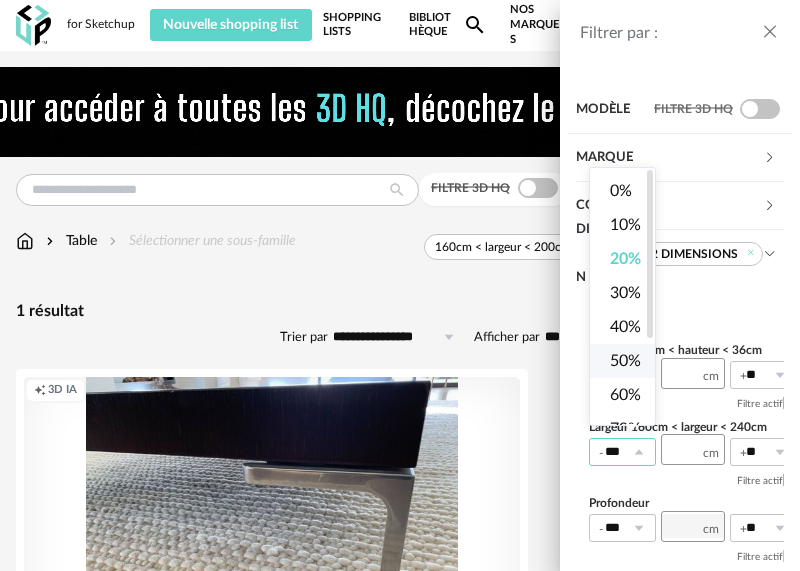 click on "50%" at bounding box center (625, 361) 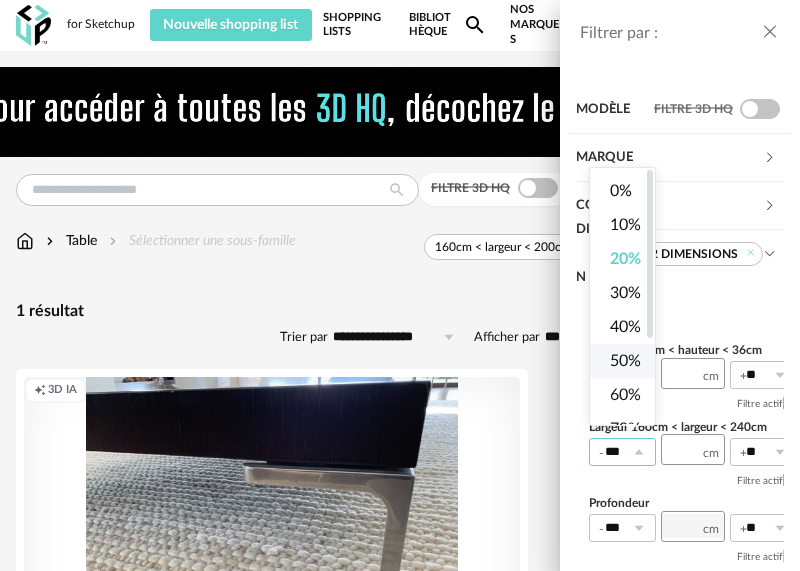 type on "***" 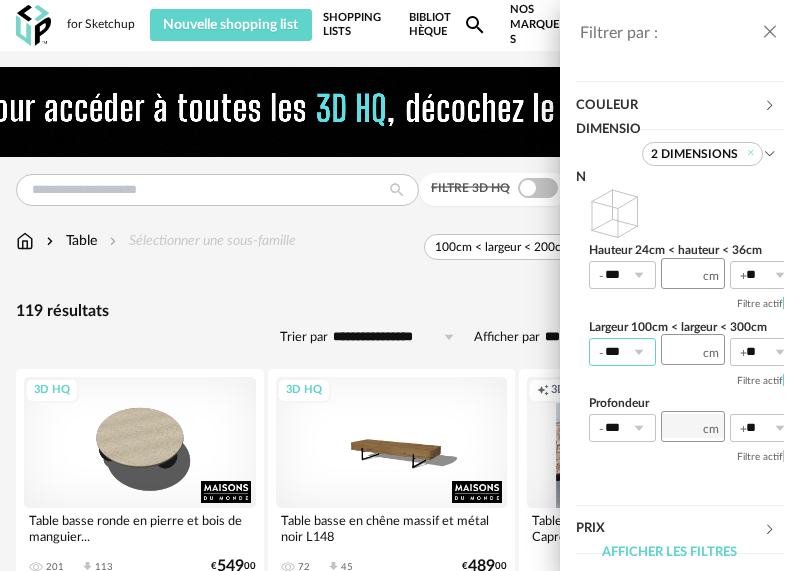 scroll, scrollTop: 153, scrollLeft: 0, axis: vertical 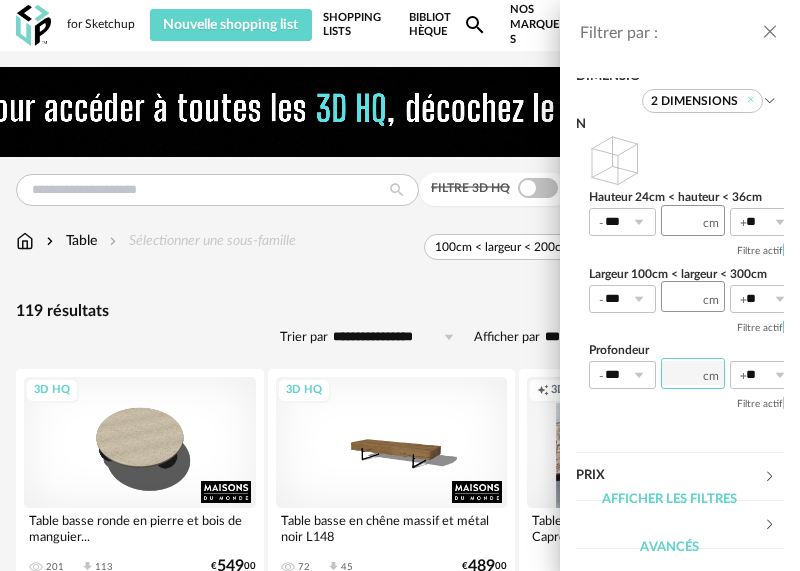 click at bounding box center [693, 373] 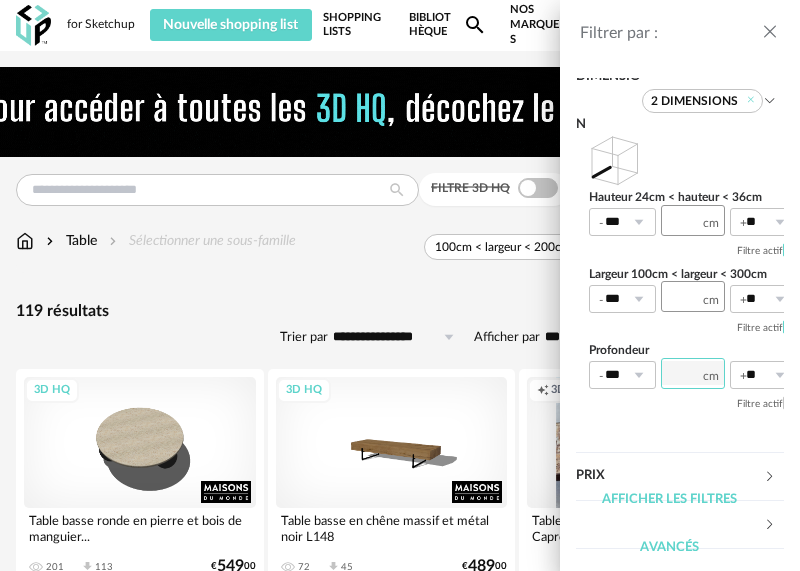 type on "**" 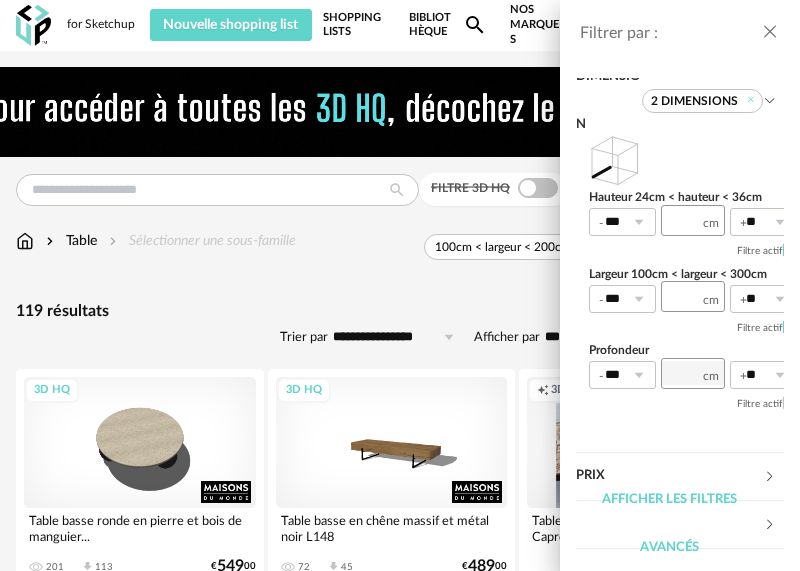 click on "Filtre actif" at bounding box center [693, 402] 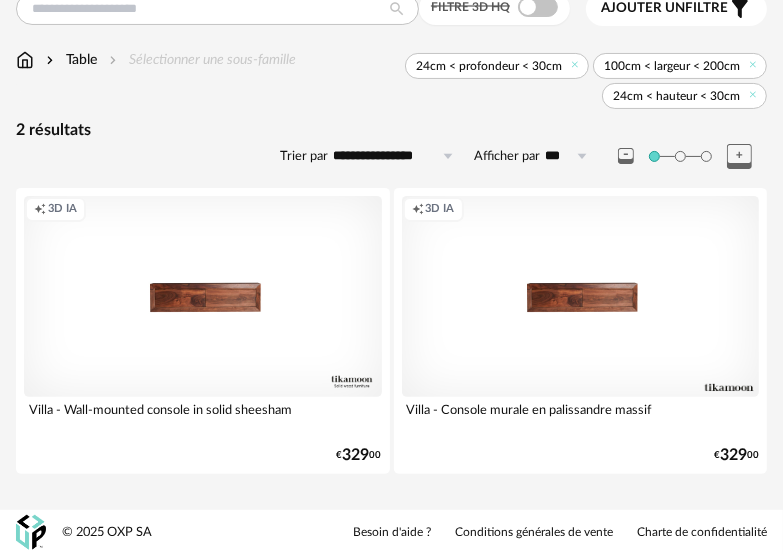 scroll, scrollTop: 0, scrollLeft: 0, axis: both 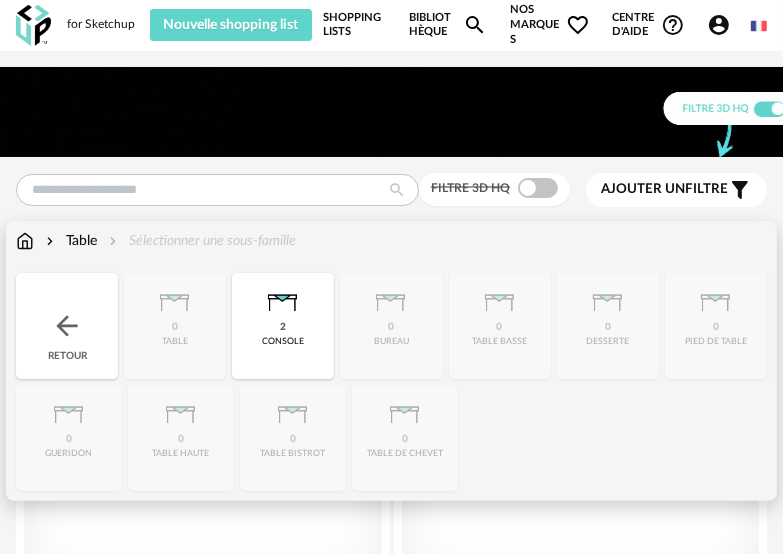 click on "Close icon
Retour
0
table
2
console
0
bureau
0
table basse
0
desserte
0
pied de table
0
gueridon
0
table haute
0
table bistrot
0
table de chevet" at bounding box center (391, 382) 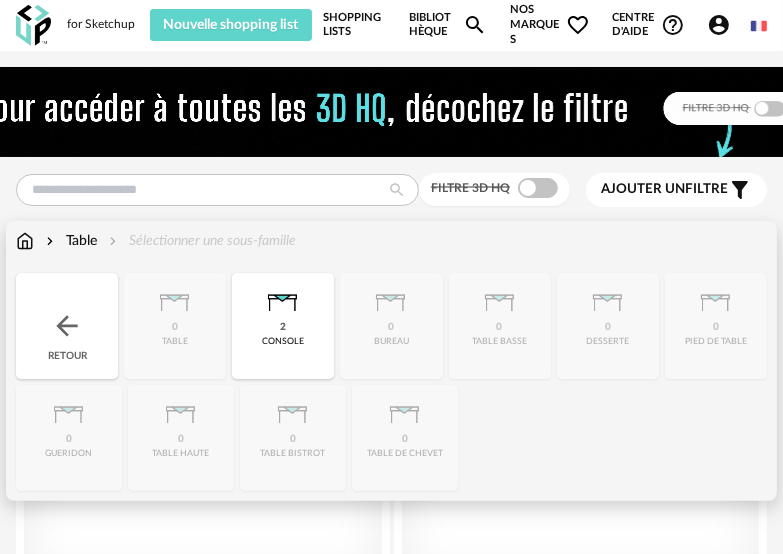 click on "Retour" at bounding box center (67, 326) 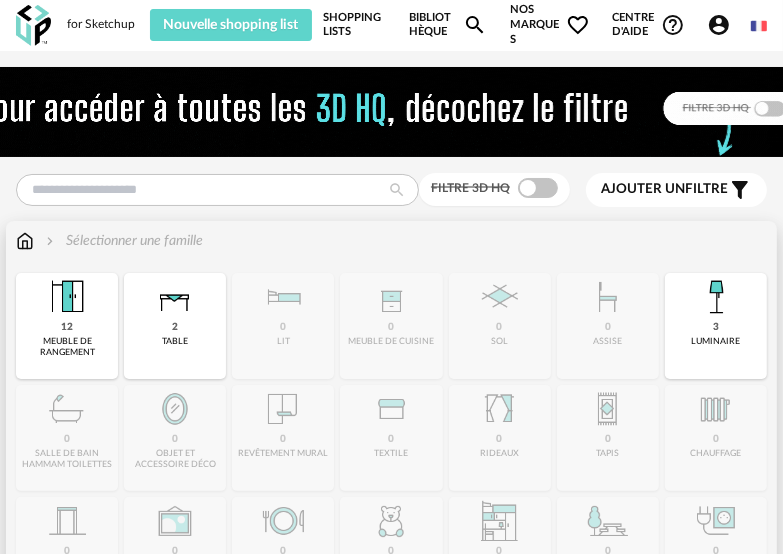 click on "2
table" at bounding box center [175, 326] 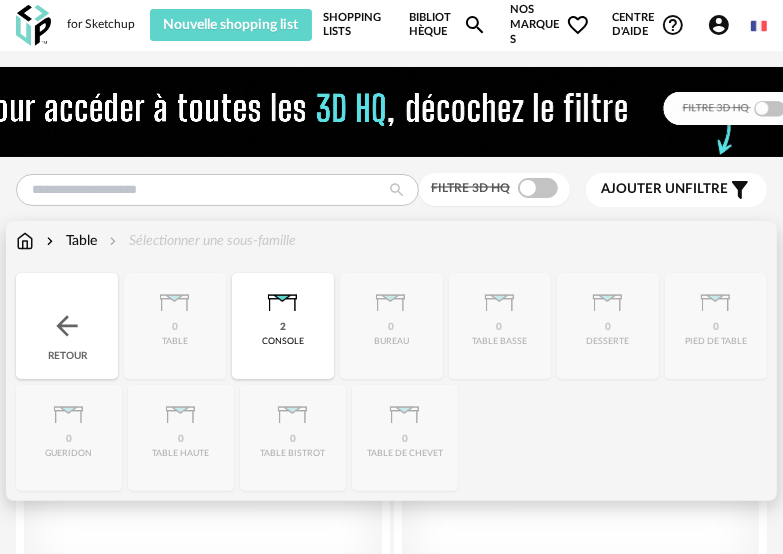 click at bounding box center [25, 241] 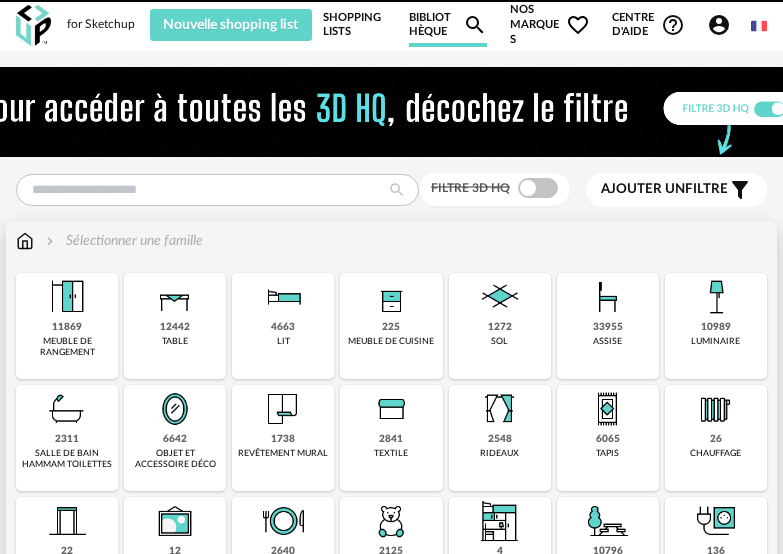 scroll, scrollTop: 0, scrollLeft: 0, axis: both 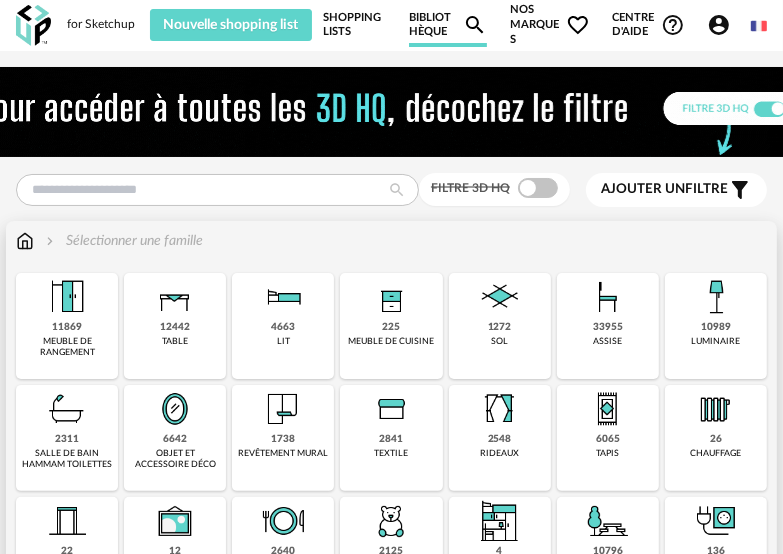 click on "12442" at bounding box center [175, 327] 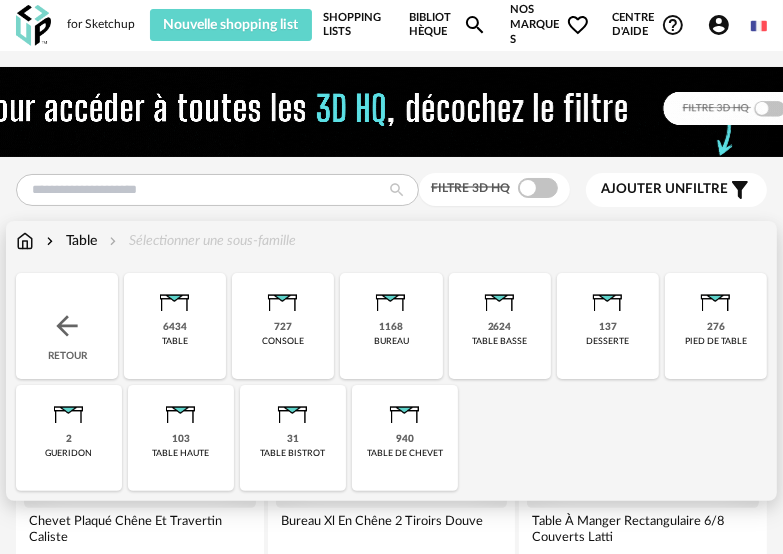 click on "2624
table basse" at bounding box center (500, 326) 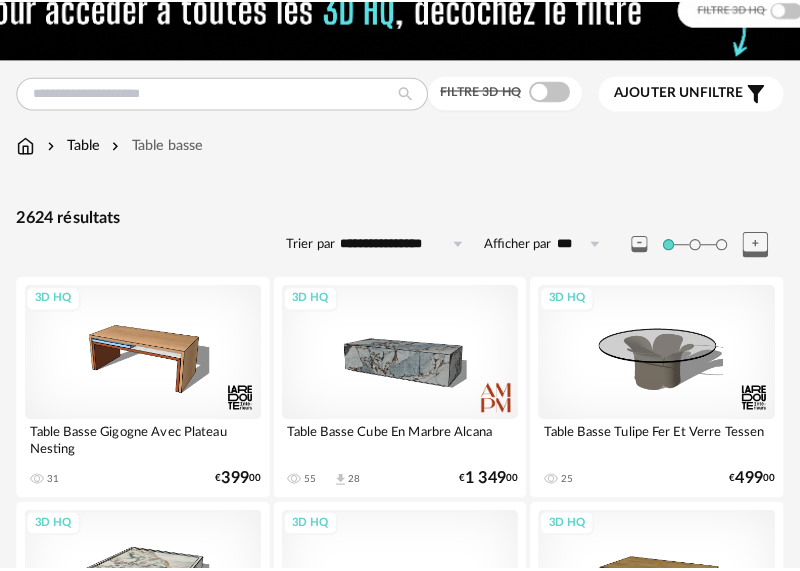 scroll, scrollTop: 0, scrollLeft: 0, axis: both 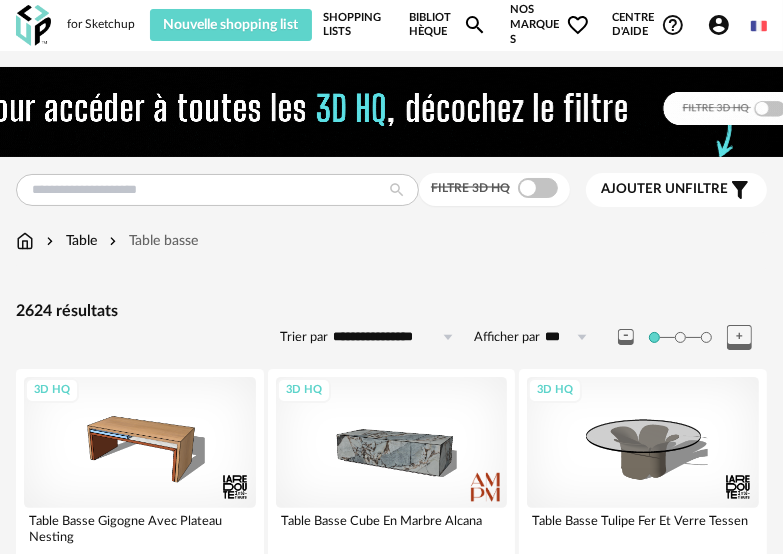 click on "Ajouter un" at bounding box center [643, 189] 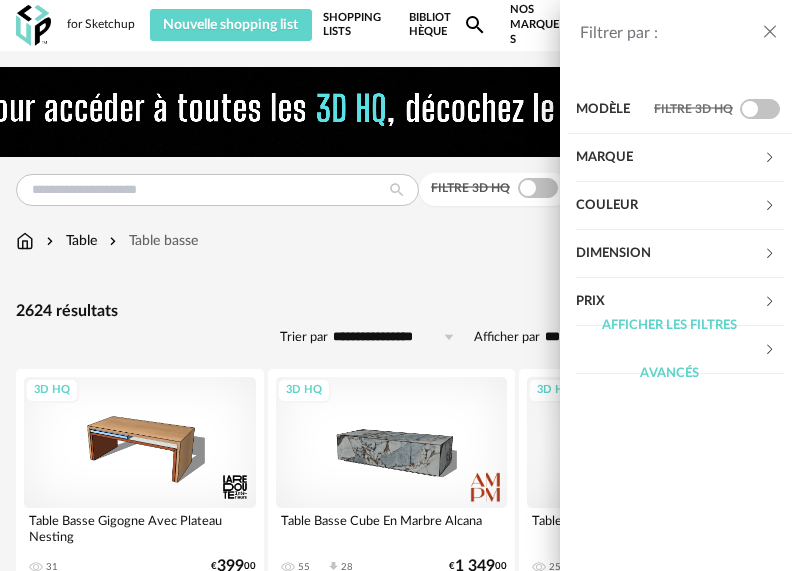 click on "Afficher les filtres avancés" at bounding box center [669, 350] 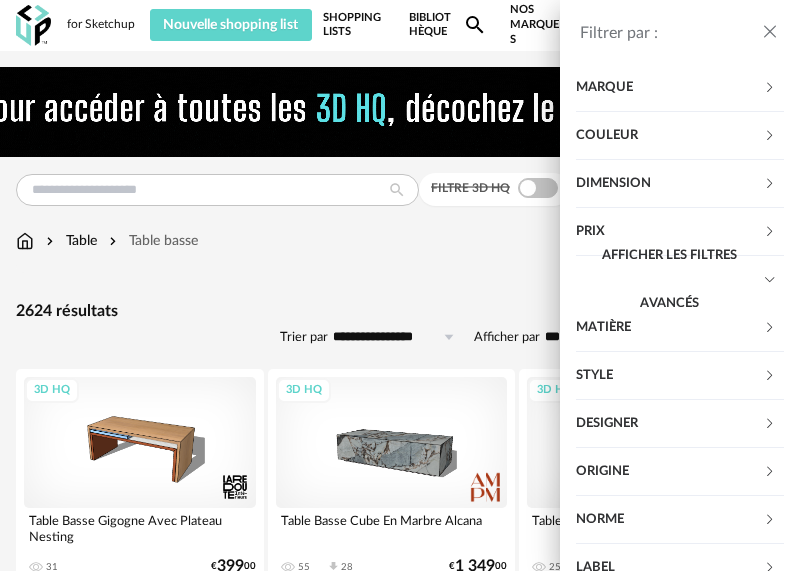 scroll, scrollTop: 0, scrollLeft: 0, axis: both 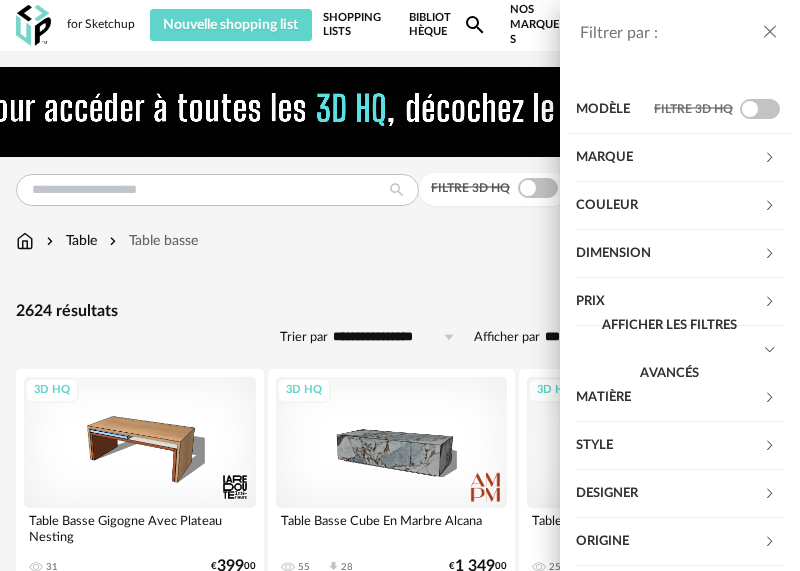 click on "Dimension" at bounding box center [669, 254] 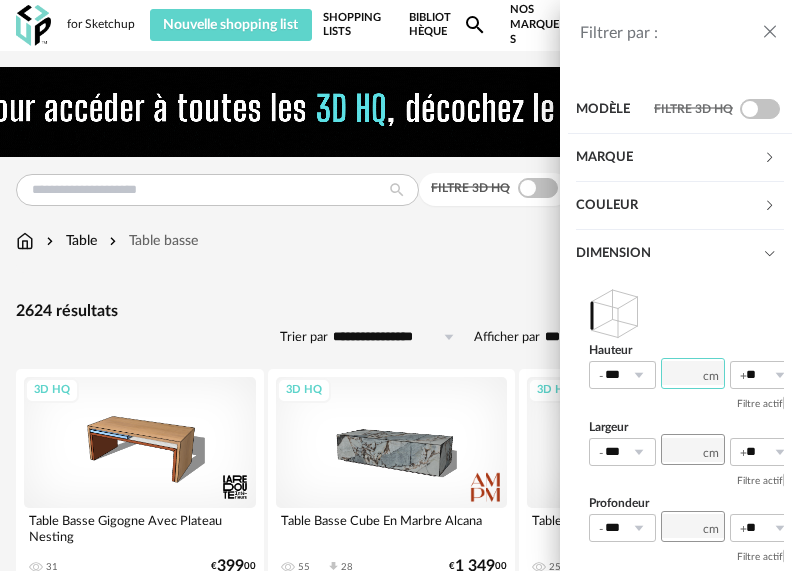 click at bounding box center [693, 373] 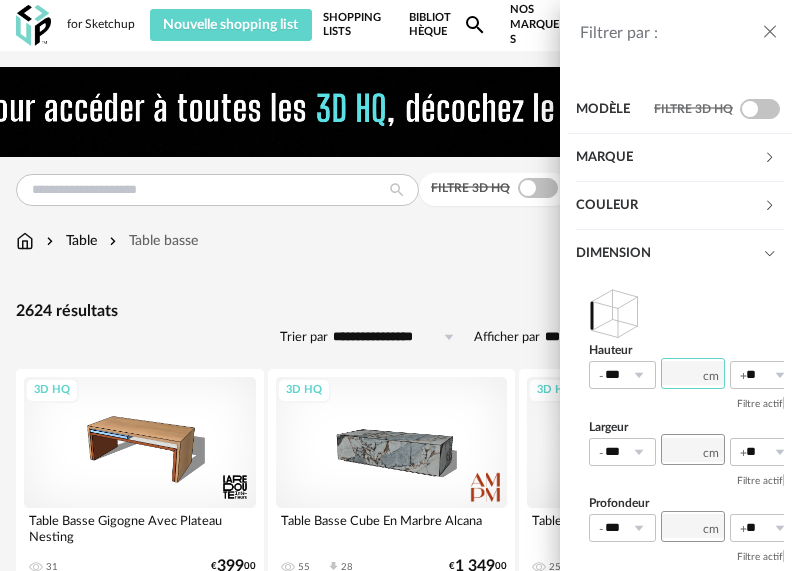 type on "**" 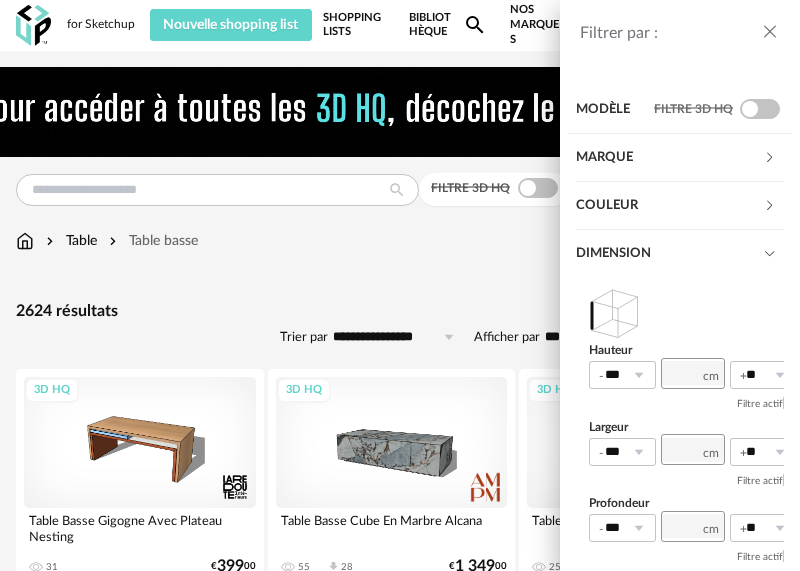 click on "Hauteur    *** 0% 10% 20% 30% 40% 50% 60% 70% 80% 90% 100%   **   ** 0% 10% 20% 30% 40% 50% 60% 70% 80% 90% 100%   Filtre actif
Largeur    *** 0% 10% 20% 30% 40% 50% 60% 70% 80% 90% 100%     ** 0% 10% 20% 30% 40% 50% 60% 70% 80% 90% 100%   Filtre actif
Profondeur    *** 0% 10% 20% 30% 40% 50% 60% 70% 80% 90% 100%     ** 0% 10% 20% 30% 40% 50% 60% 70% 80% 90% 100%   Filtre actif" at bounding box center [680, 429] 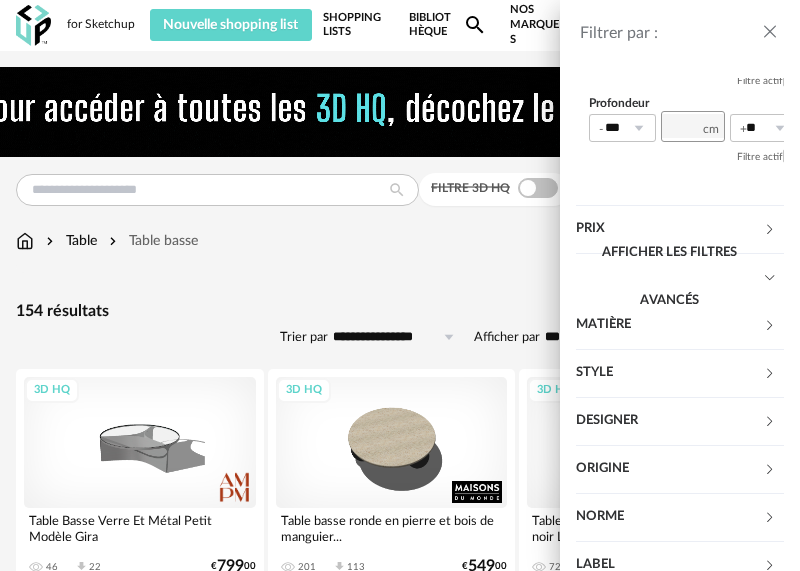 scroll, scrollTop: 498, scrollLeft: 0, axis: vertical 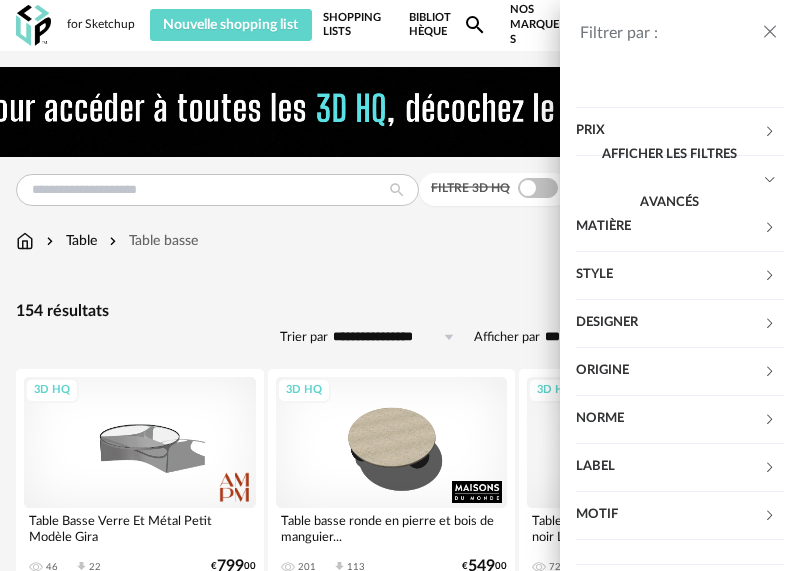 click on "Norme" at bounding box center [669, 419] 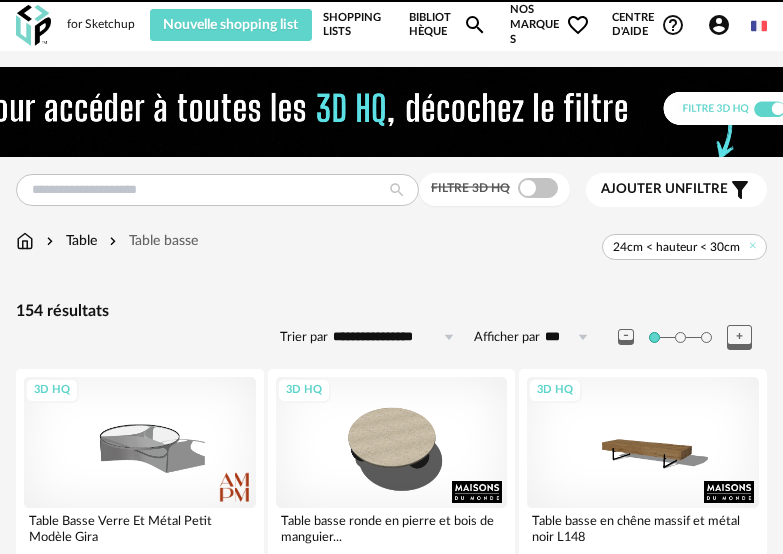 scroll, scrollTop: 300, scrollLeft: 0, axis: vertical 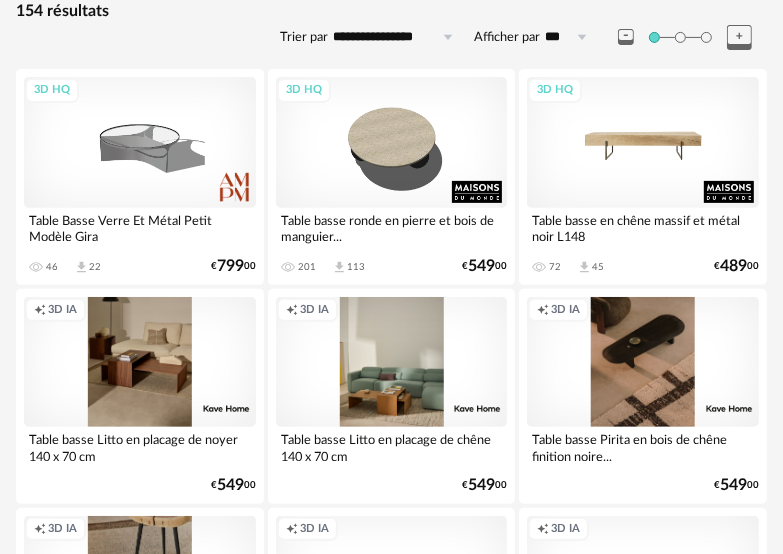 click on "3D HQ" at bounding box center (643, 142) 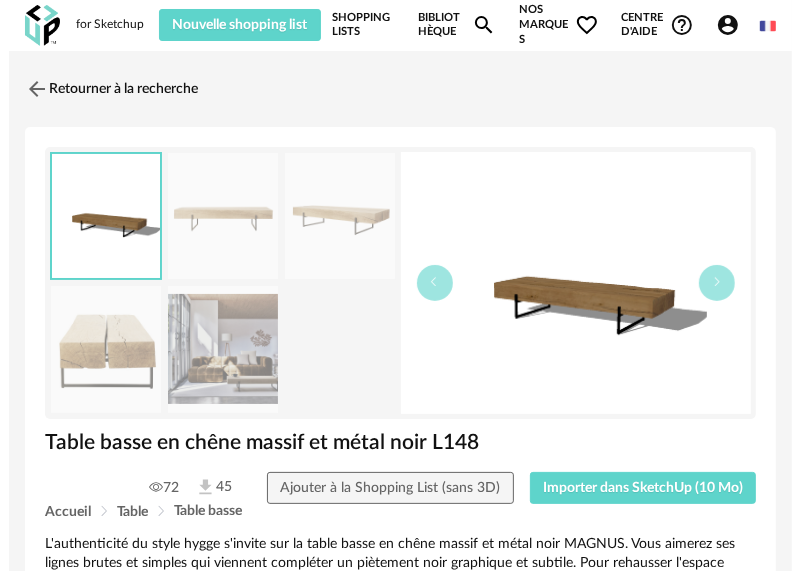 scroll, scrollTop: 200, scrollLeft: 0, axis: vertical 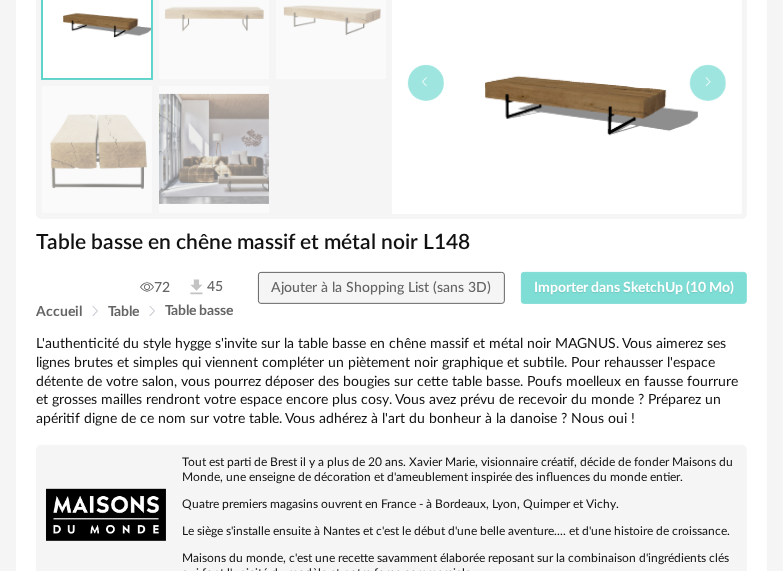 click on "Importer dans SketchUp (10 Mo)" at bounding box center [634, 288] 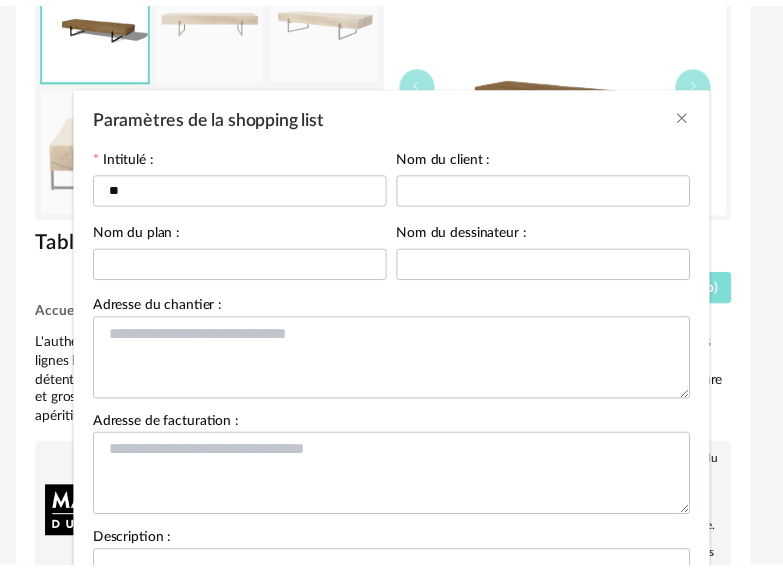 scroll, scrollTop: 228, scrollLeft: 0, axis: vertical 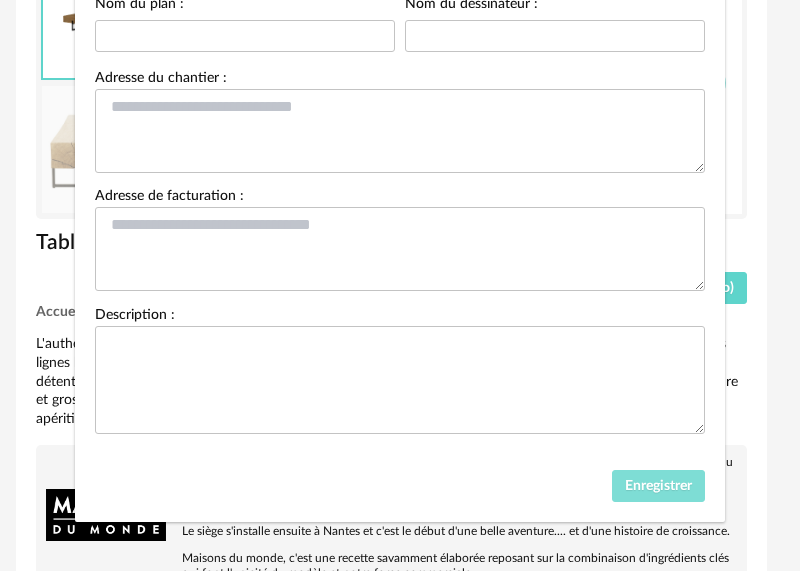 click on "Enregistrer" at bounding box center (658, 486) 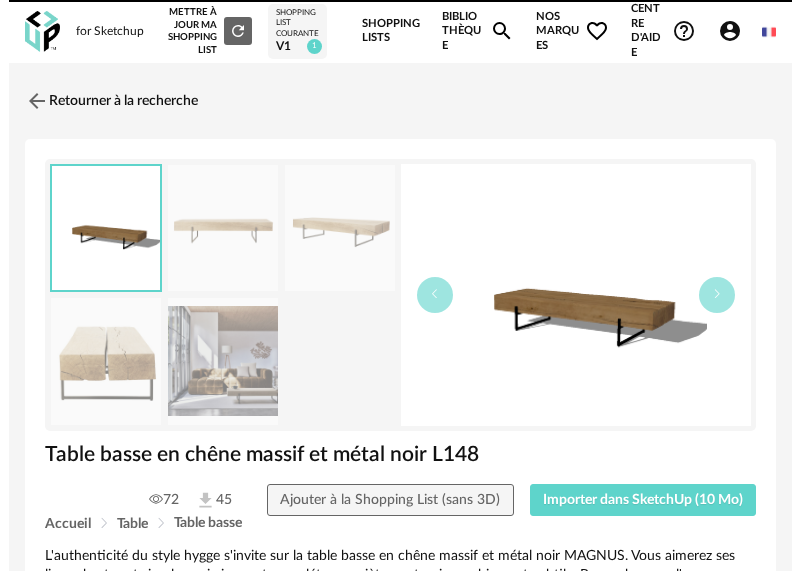 scroll, scrollTop: 0, scrollLeft: 0, axis: both 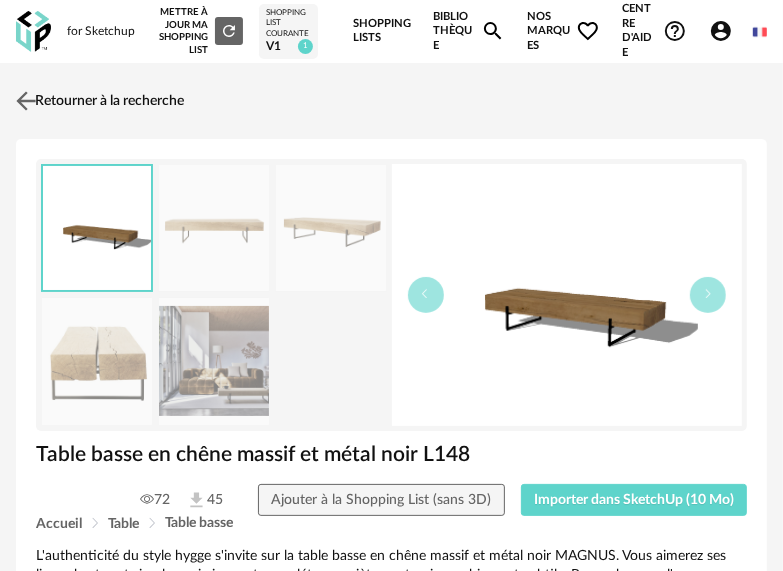 click at bounding box center (26, 100) 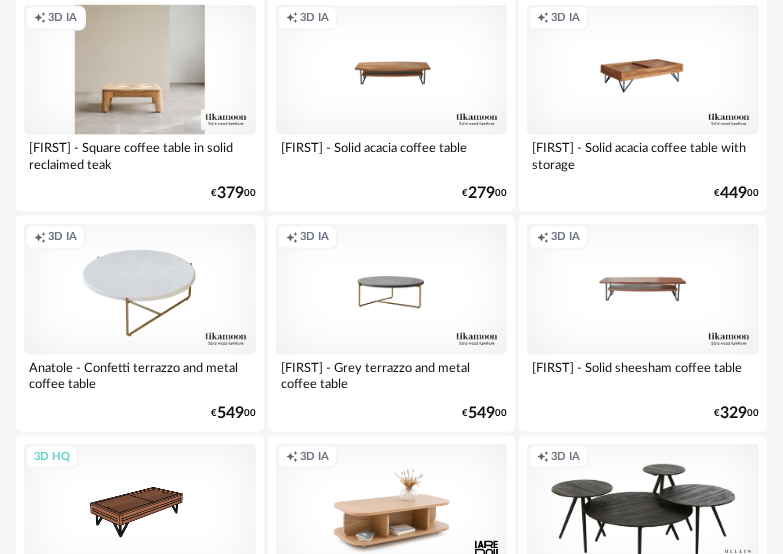 scroll, scrollTop: 1580, scrollLeft: 0, axis: vertical 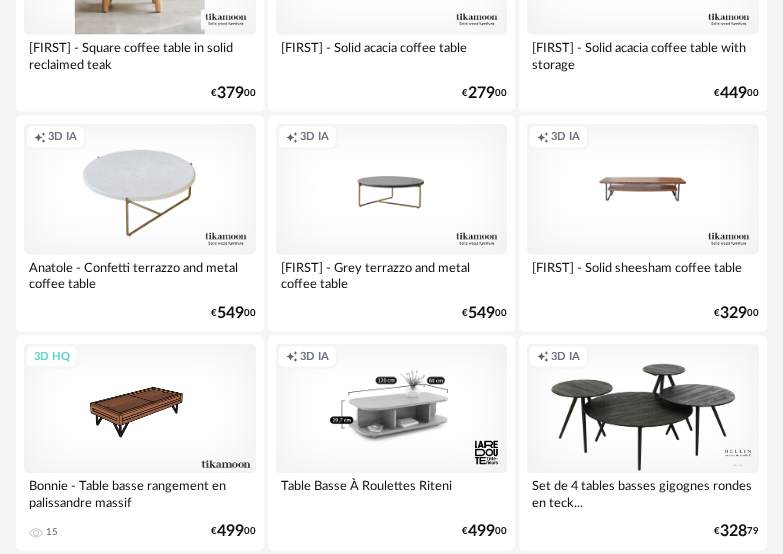 click on "Creation icon   3D IA" at bounding box center (392, 409) 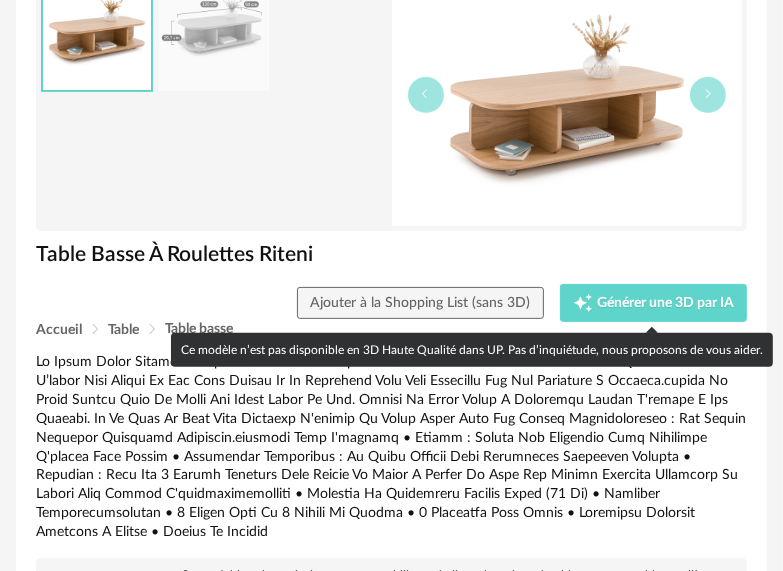 scroll, scrollTop: 100, scrollLeft: 0, axis: vertical 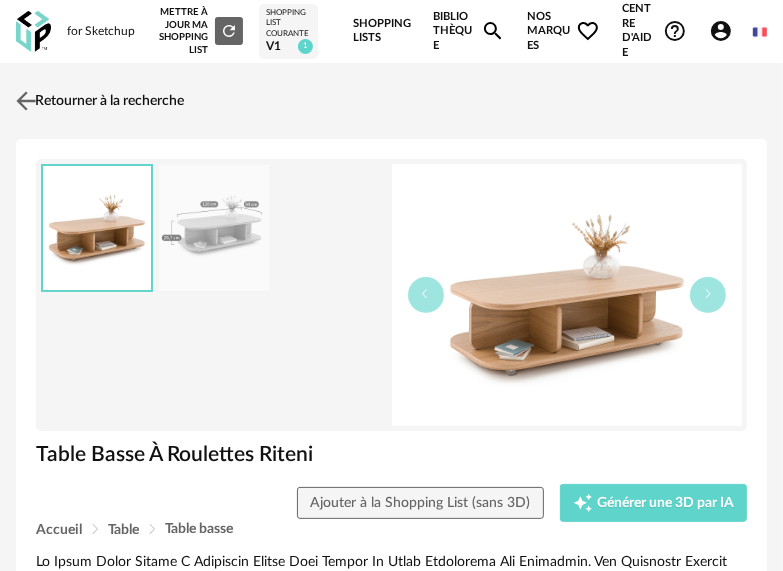 click at bounding box center [26, 100] 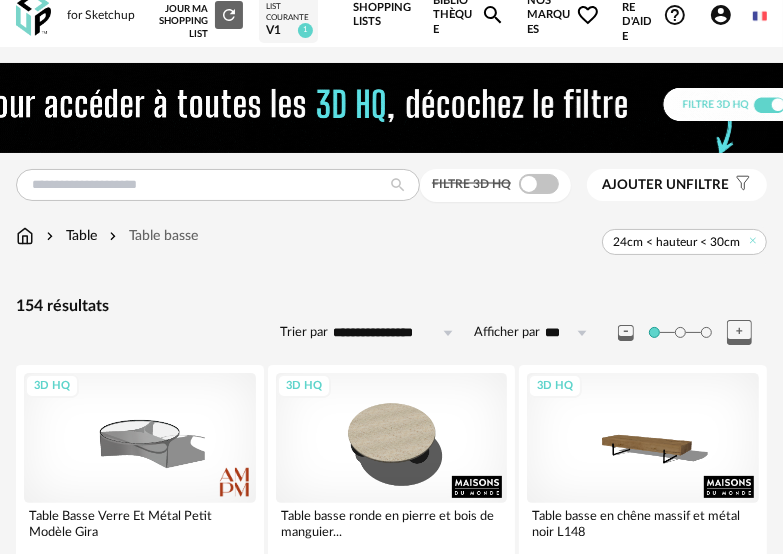 scroll, scrollTop: 0, scrollLeft: 0, axis: both 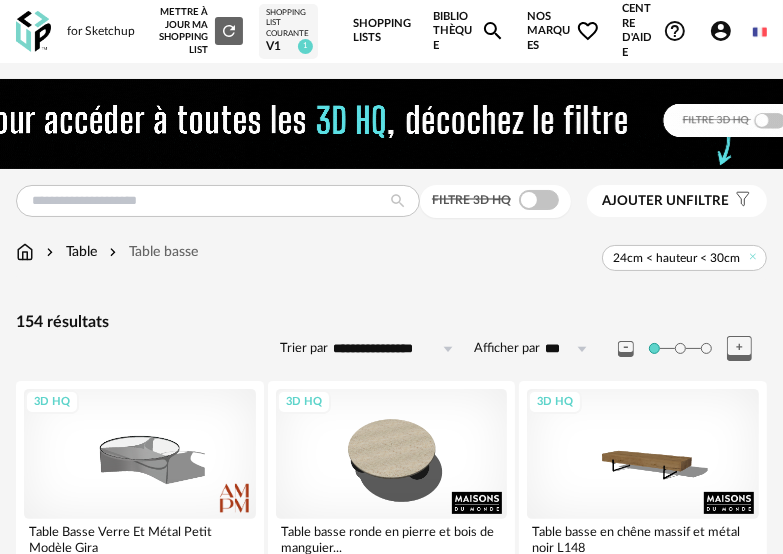 click at bounding box center (25, 252) 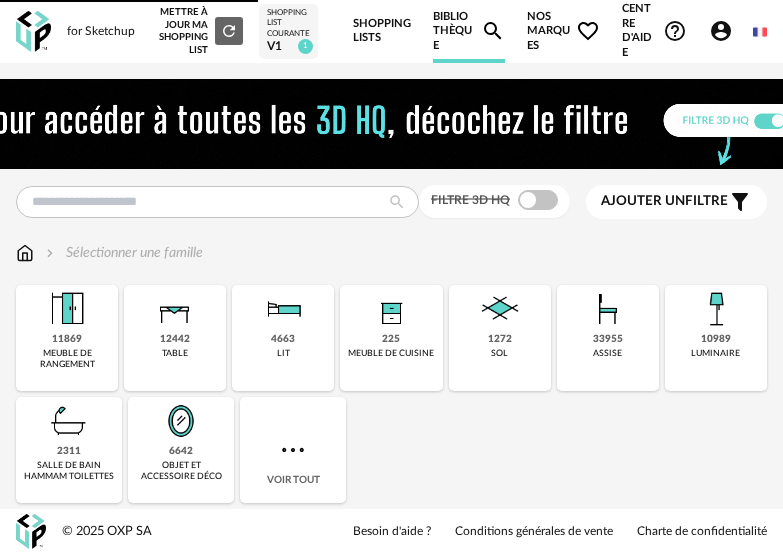 scroll, scrollTop: 0, scrollLeft: 0, axis: both 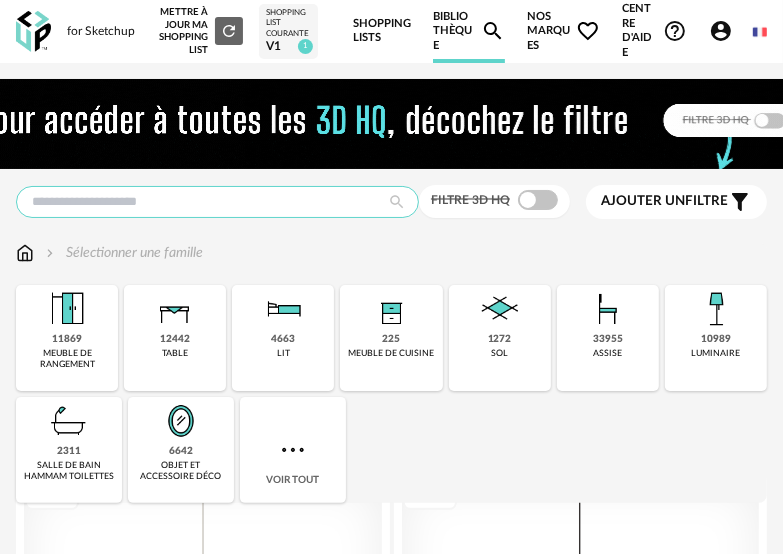click at bounding box center [217, 202] 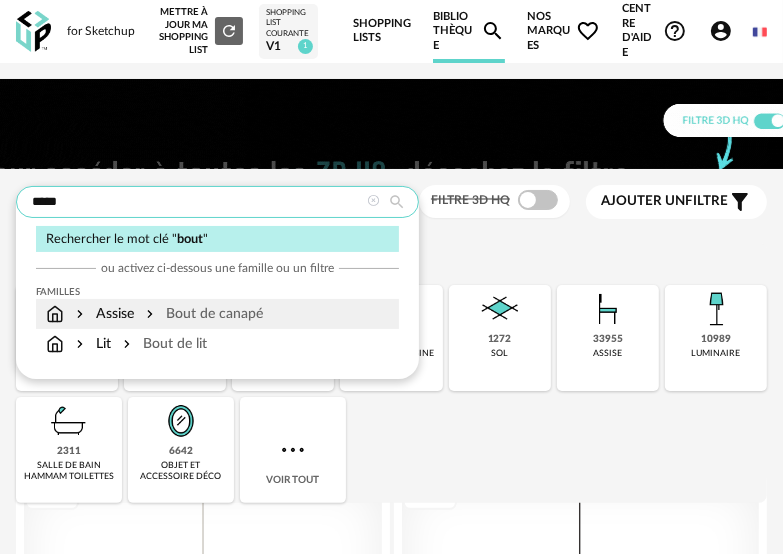 type on "****" 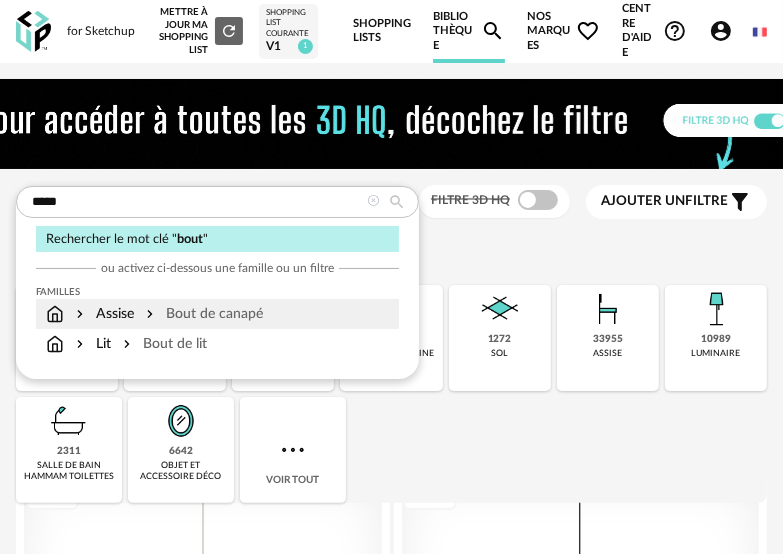 click on "Assise
Bout de canapé" at bounding box center [217, 314] 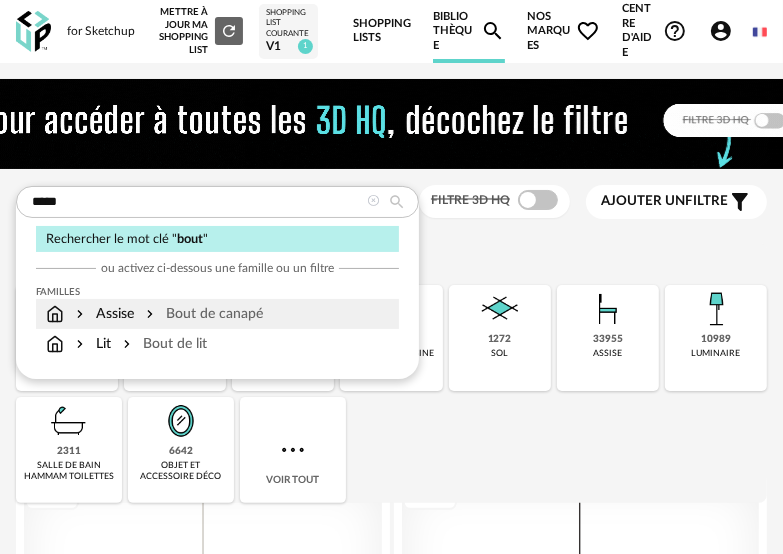 type 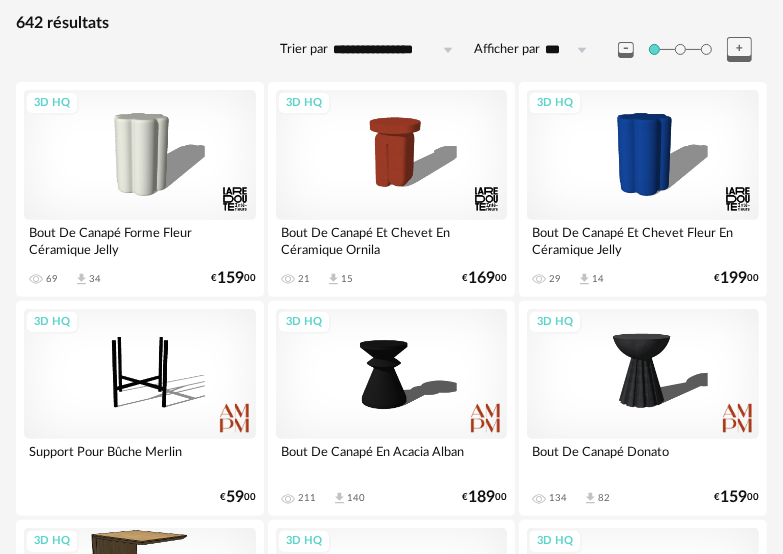 scroll, scrollTop: 500, scrollLeft: 0, axis: vertical 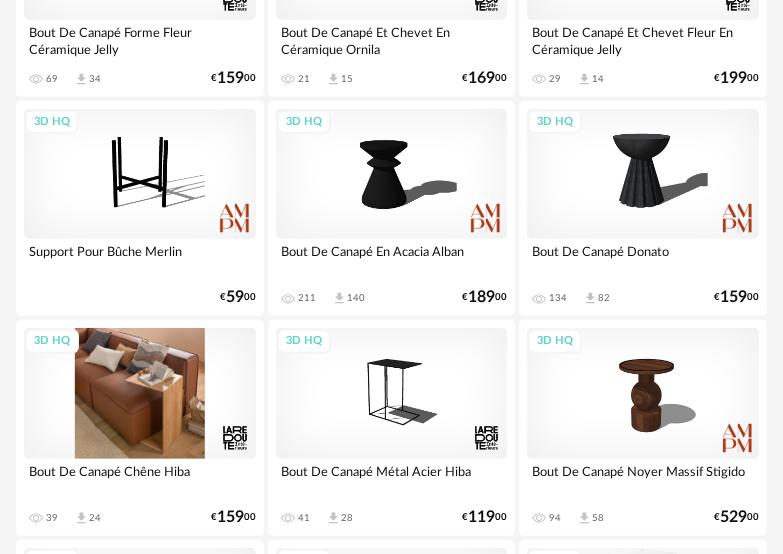 click on "3D HQ" at bounding box center [140, 393] 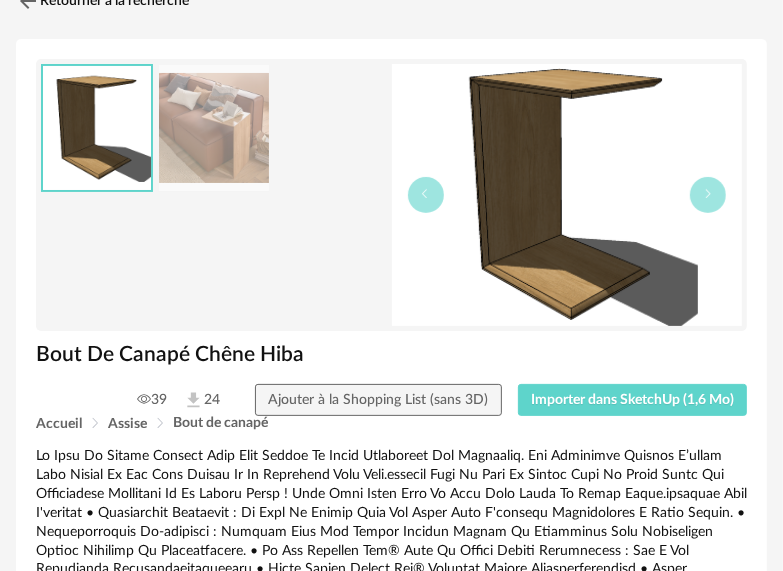 scroll, scrollTop: 0, scrollLeft: 0, axis: both 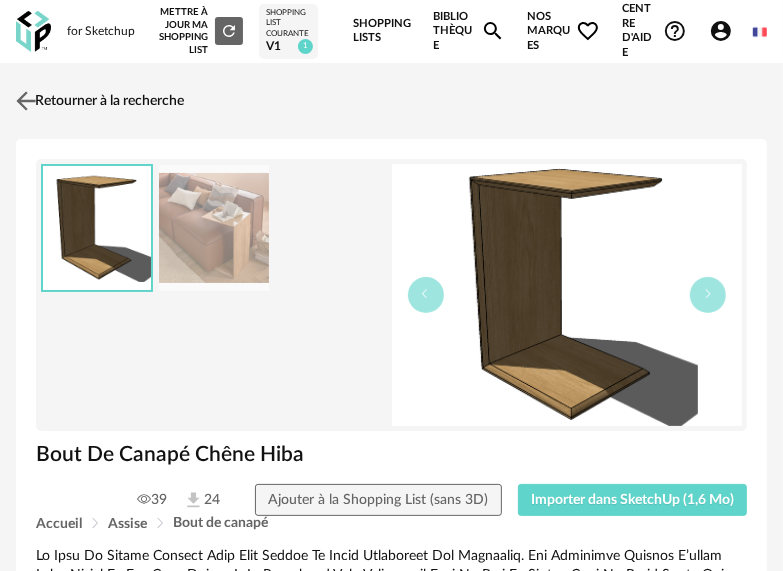 click at bounding box center (26, 100) 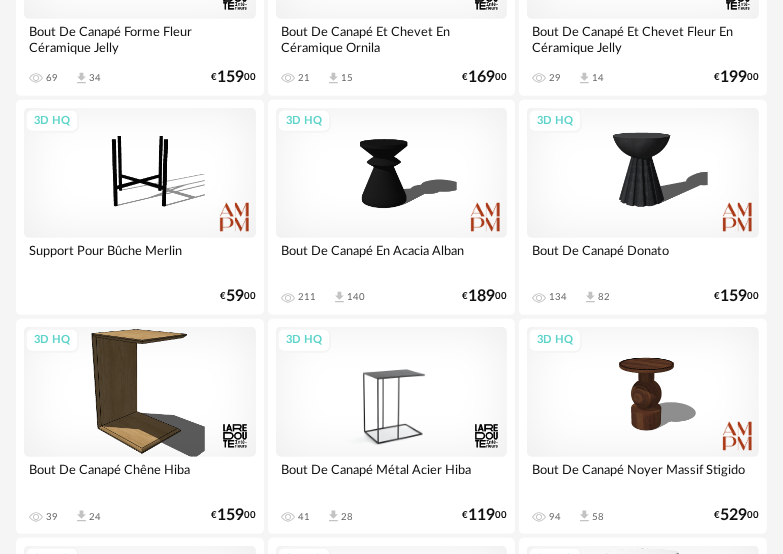 scroll, scrollTop: 700, scrollLeft: 0, axis: vertical 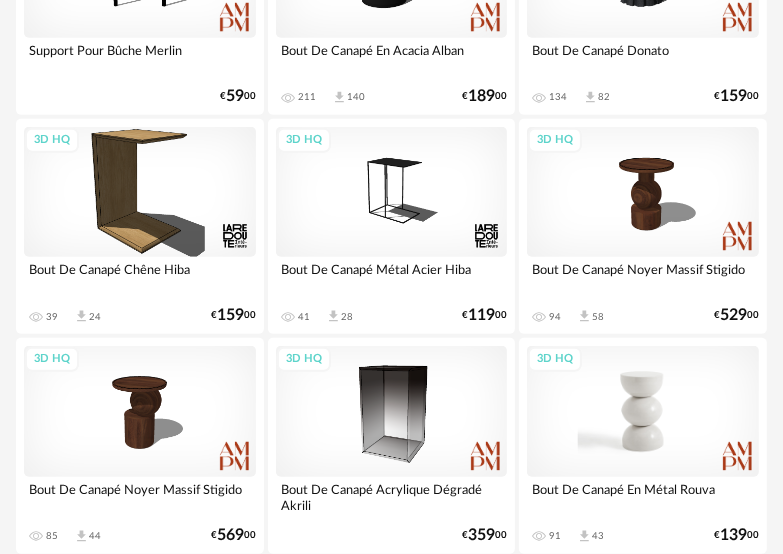 click on "3D HQ" at bounding box center (643, 411) 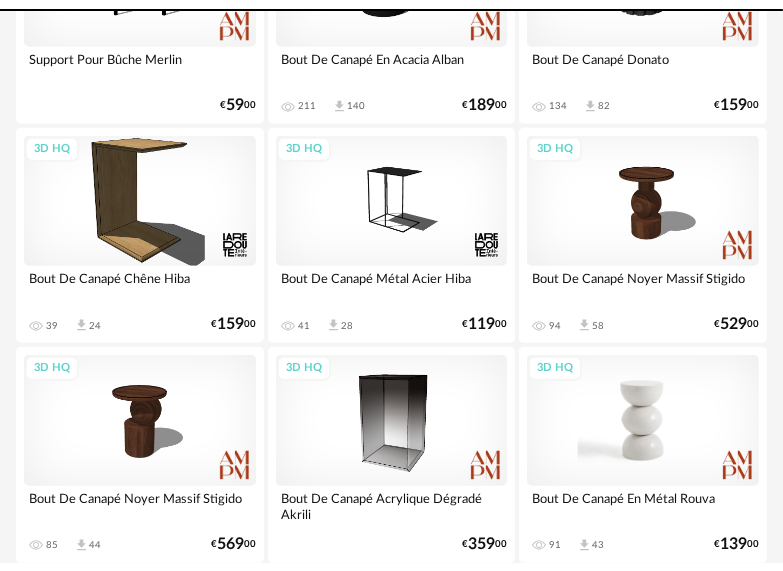 scroll, scrollTop: 0, scrollLeft: 0, axis: both 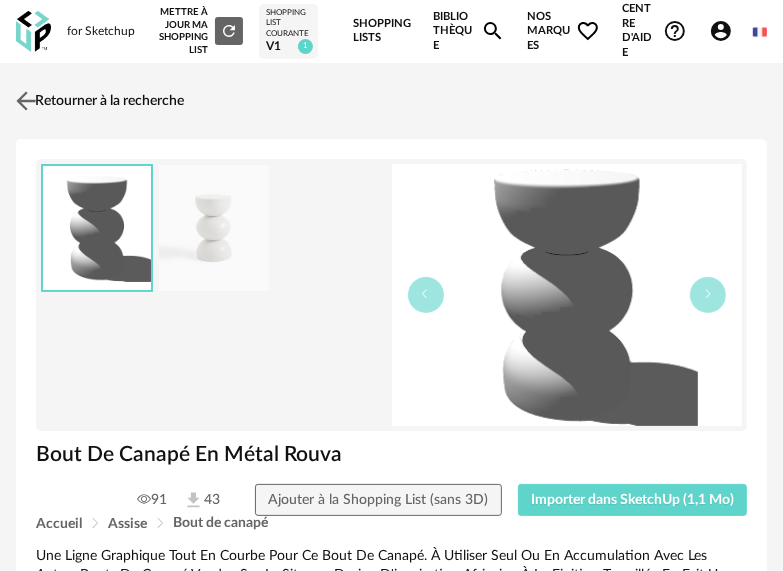 click at bounding box center (26, 100) 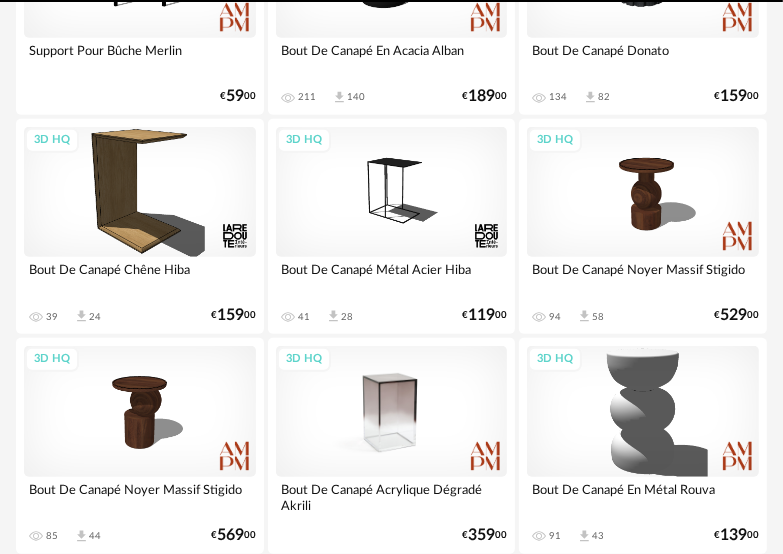 scroll, scrollTop: 900, scrollLeft: 0, axis: vertical 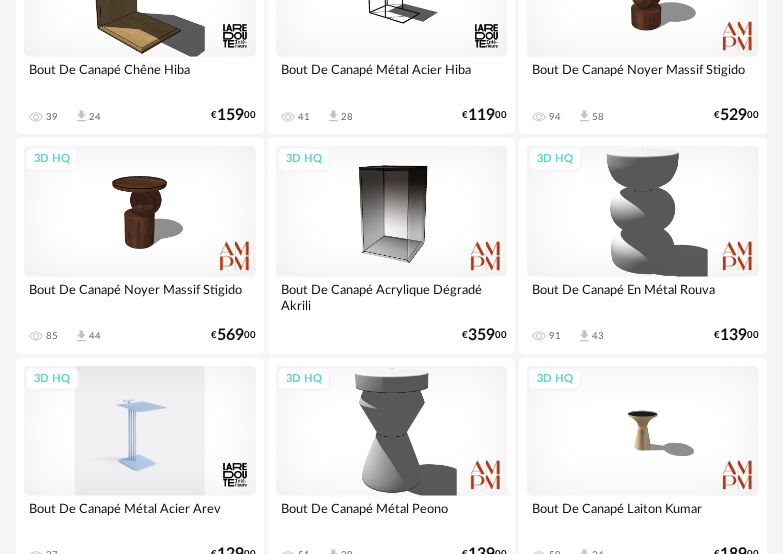 click on "3D HQ" at bounding box center [140, 431] 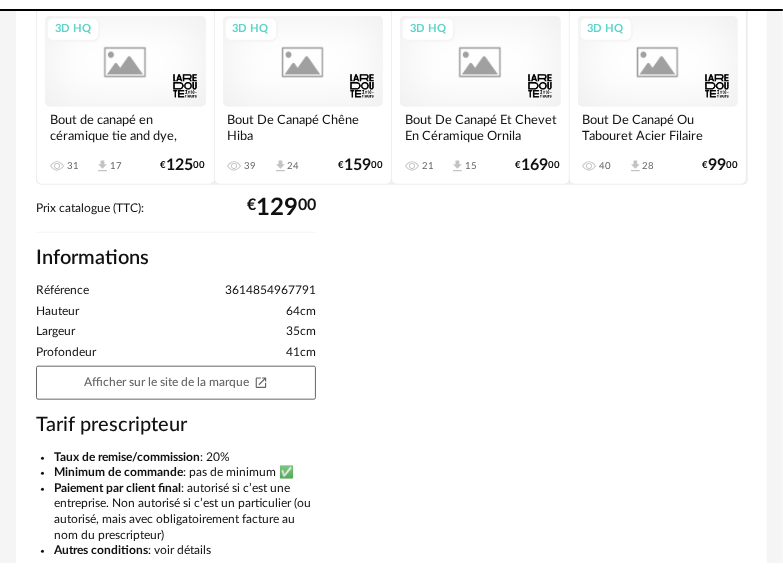 scroll, scrollTop: 0, scrollLeft: 0, axis: both 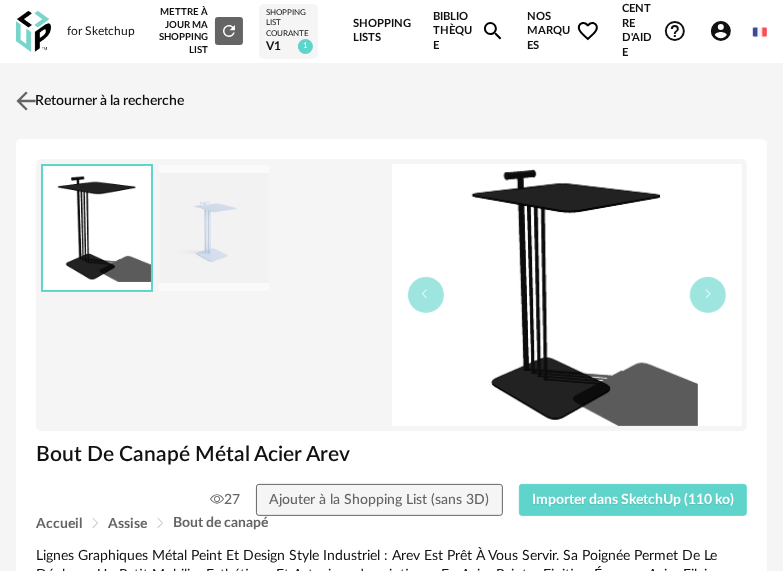 click at bounding box center (26, 100) 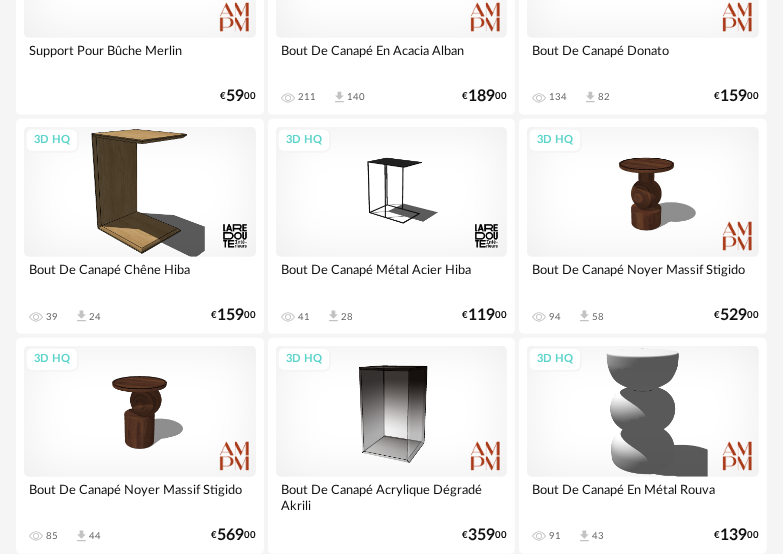 scroll, scrollTop: 600, scrollLeft: 0, axis: vertical 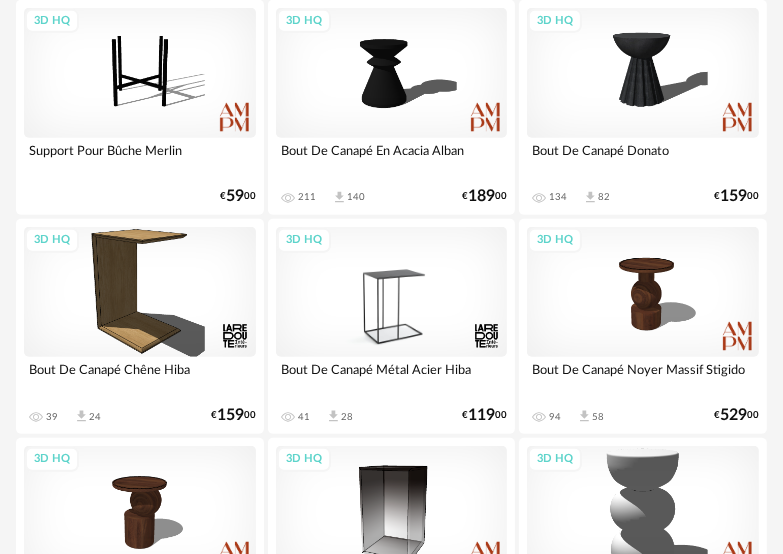 click on "3D HQ" at bounding box center (392, 292) 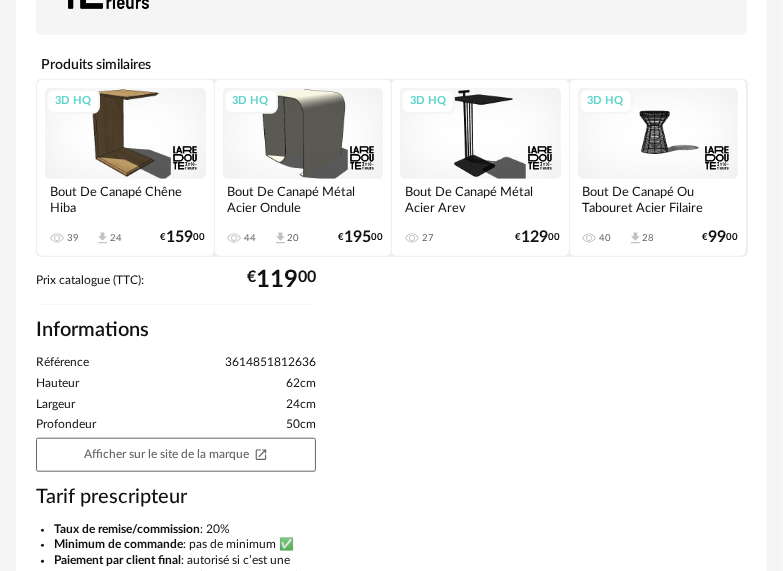 scroll, scrollTop: 700, scrollLeft: 0, axis: vertical 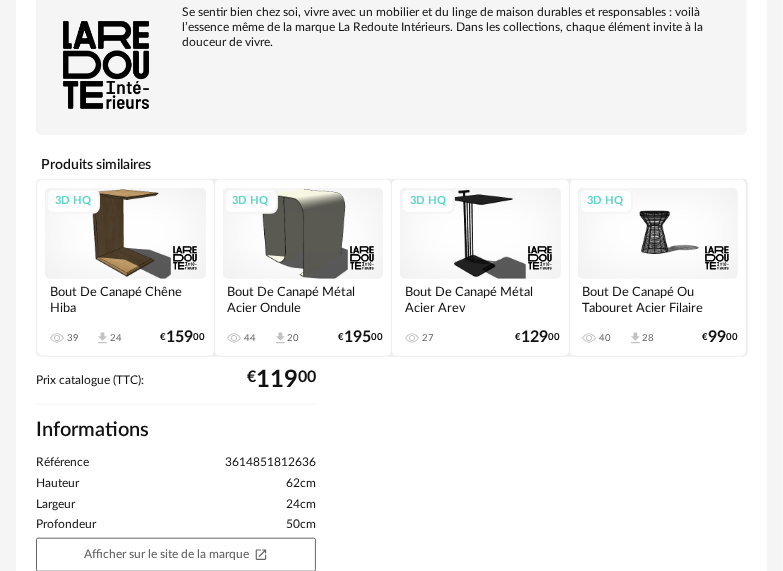 click on "3D HQ" at bounding box center (480, 233) 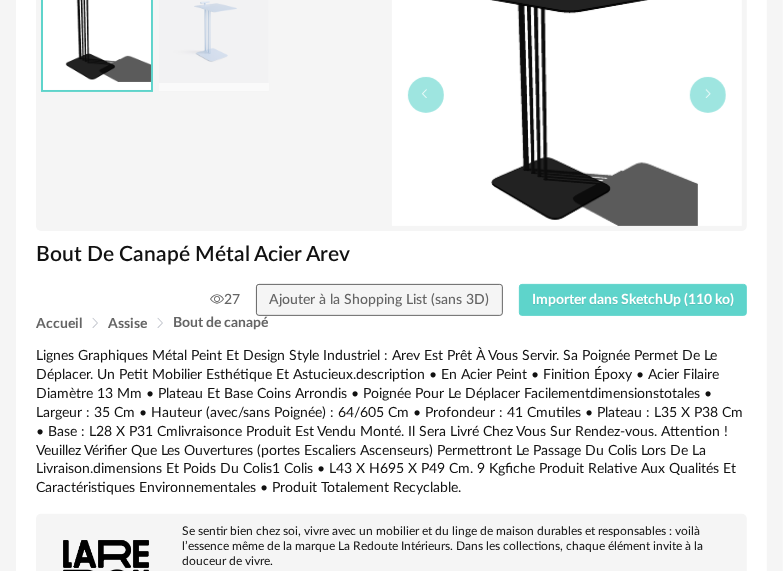 scroll, scrollTop: 700, scrollLeft: 0, axis: vertical 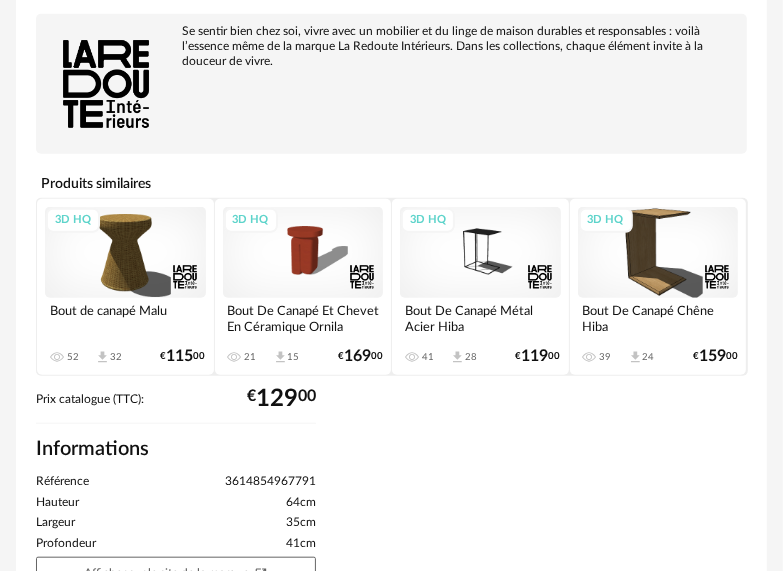 click on "3D HQ" at bounding box center [480, 252] 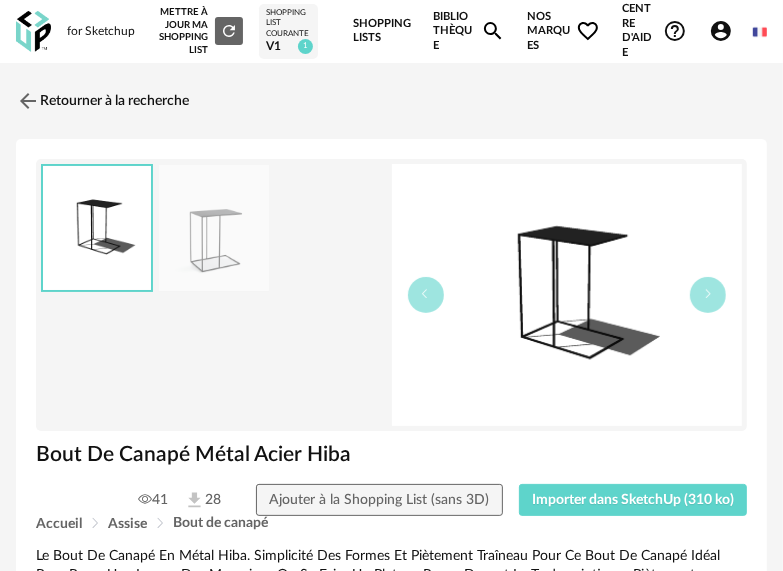 scroll, scrollTop: 100, scrollLeft: 0, axis: vertical 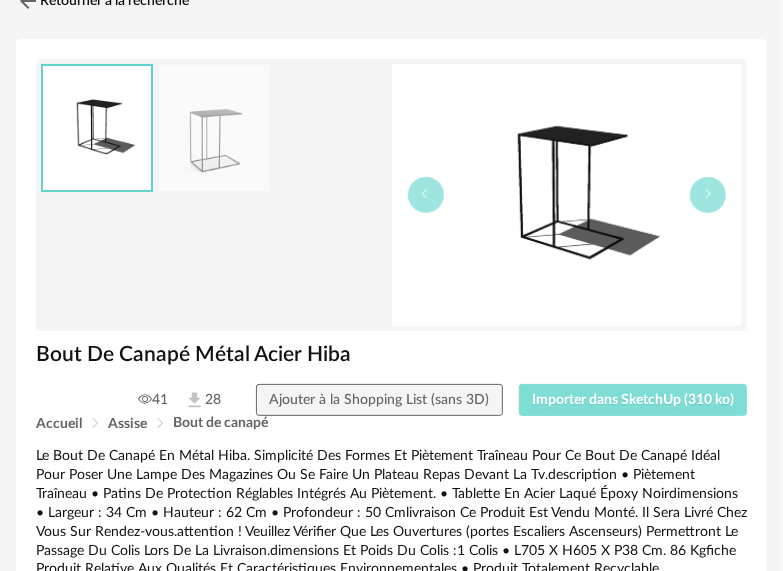 click on "Importer dans SketchUp (310 ko)" at bounding box center (633, 400) 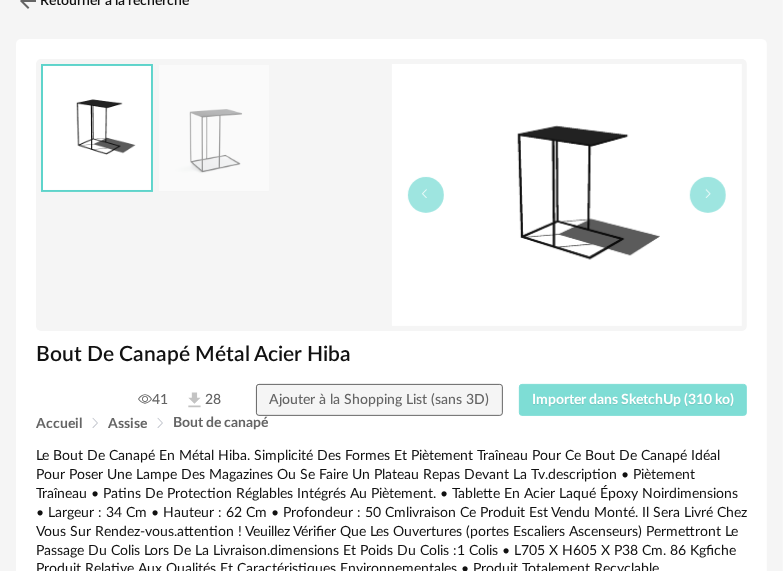scroll, scrollTop: 0, scrollLeft: 0, axis: both 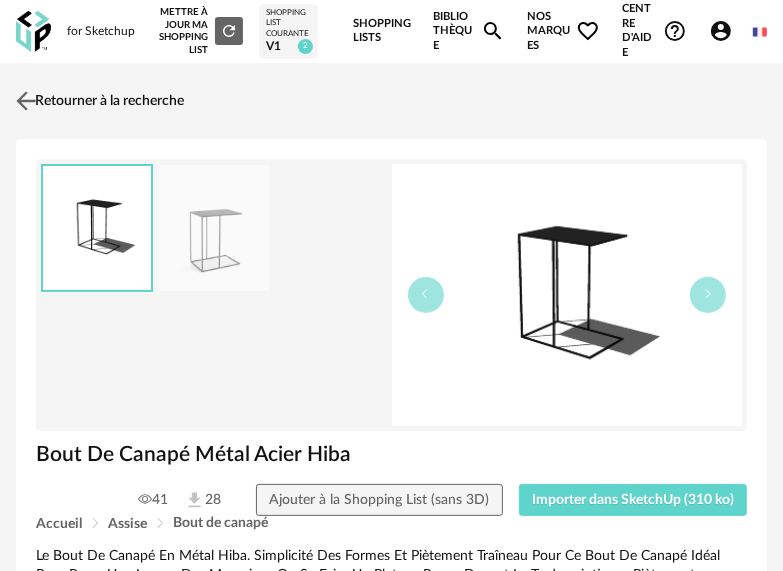 click at bounding box center (26, 100) 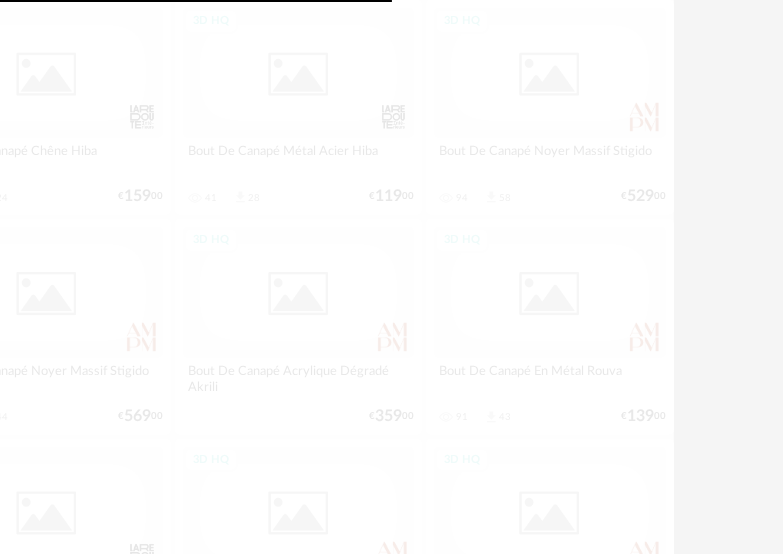 scroll, scrollTop: 506, scrollLeft: 0, axis: vertical 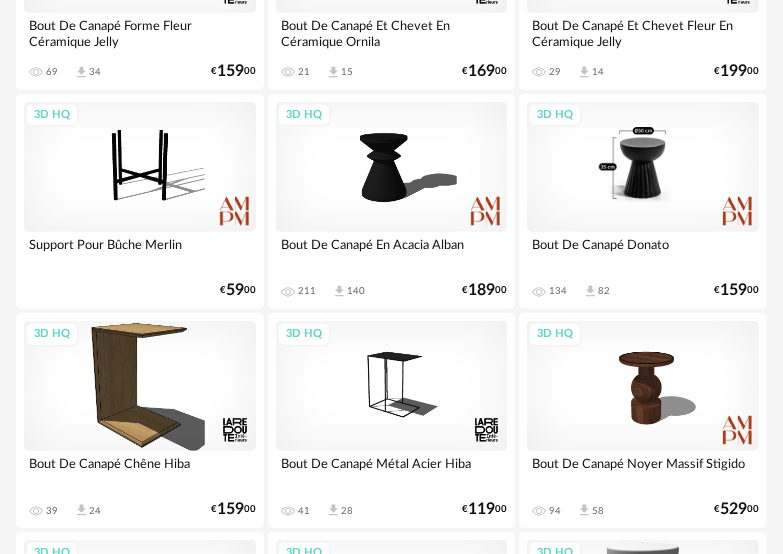 click on "3D HQ" at bounding box center (643, 167) 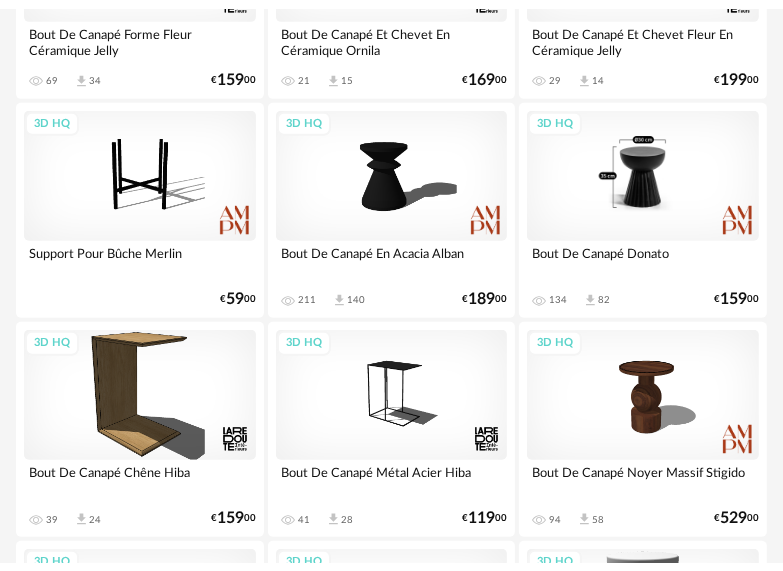 scroll, scrollTop: 0, scrollLeft: 0, axis: both 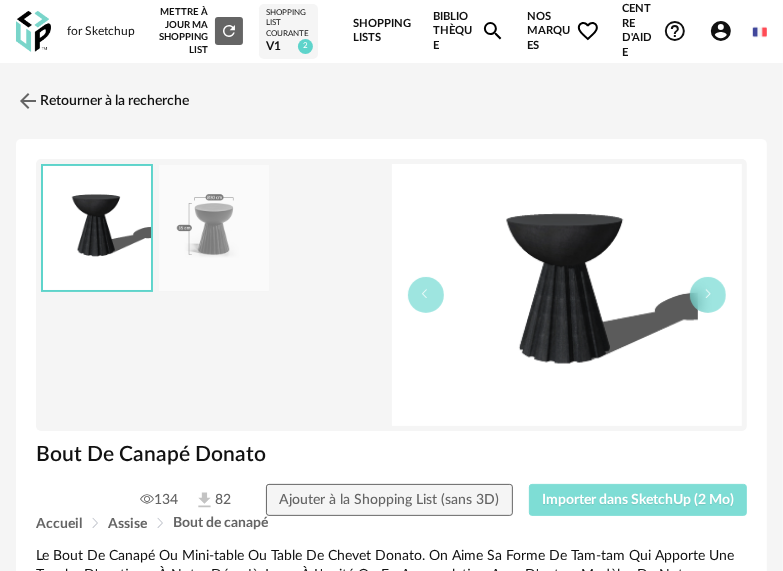 click on "Importer dans SketchUp (2 Mo)" at bounding box center (638, 500) 